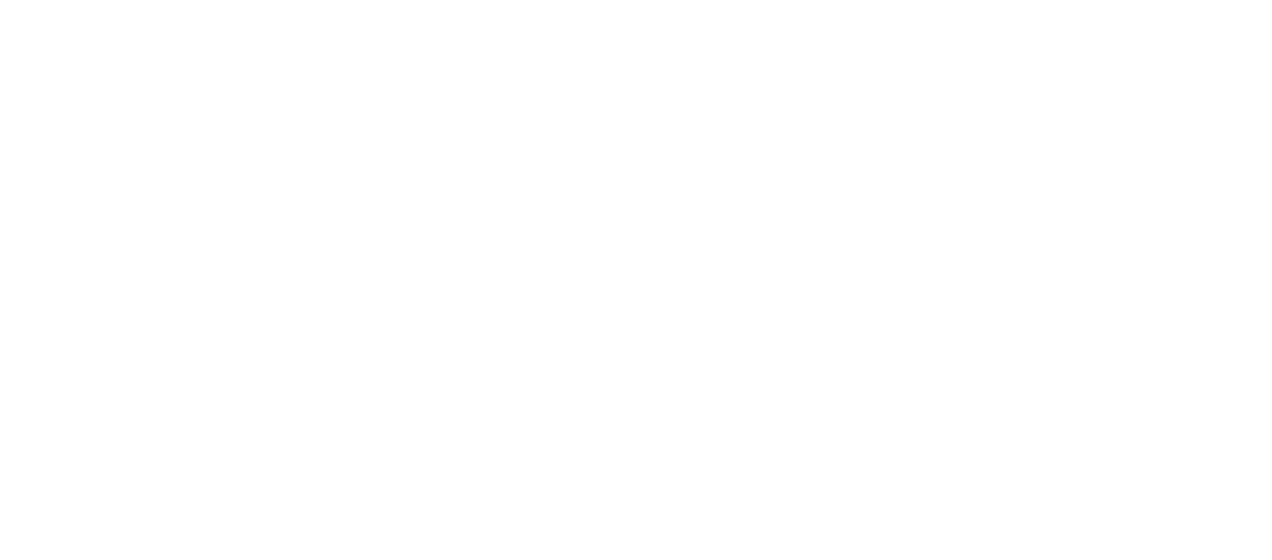 scroll, scrollTop: 0, scrollLeft: 0, axis: both 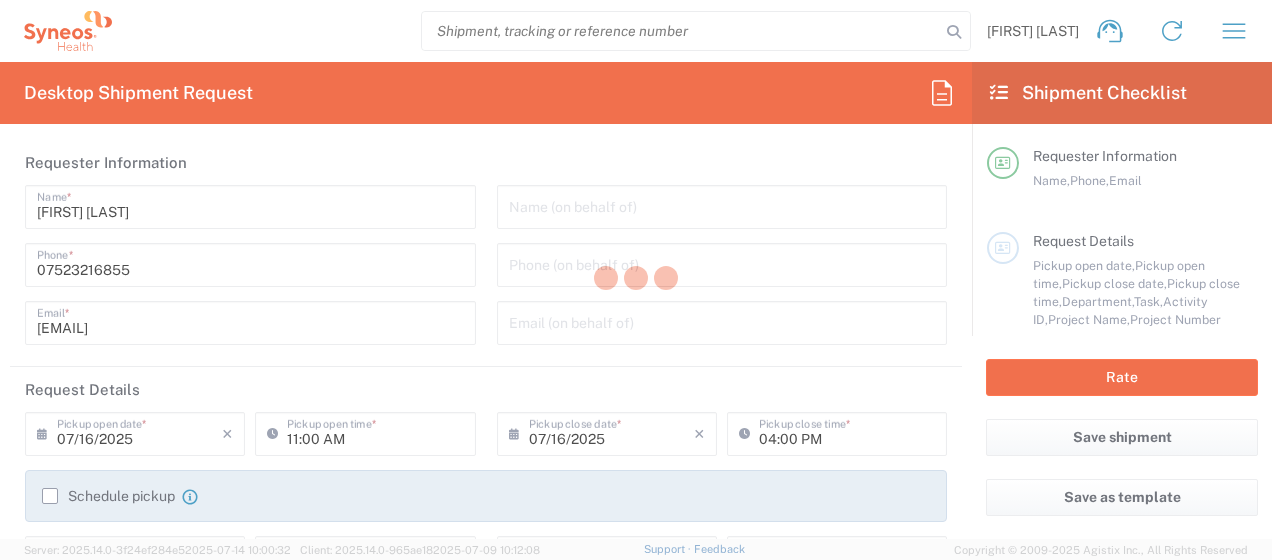 type on "8350" 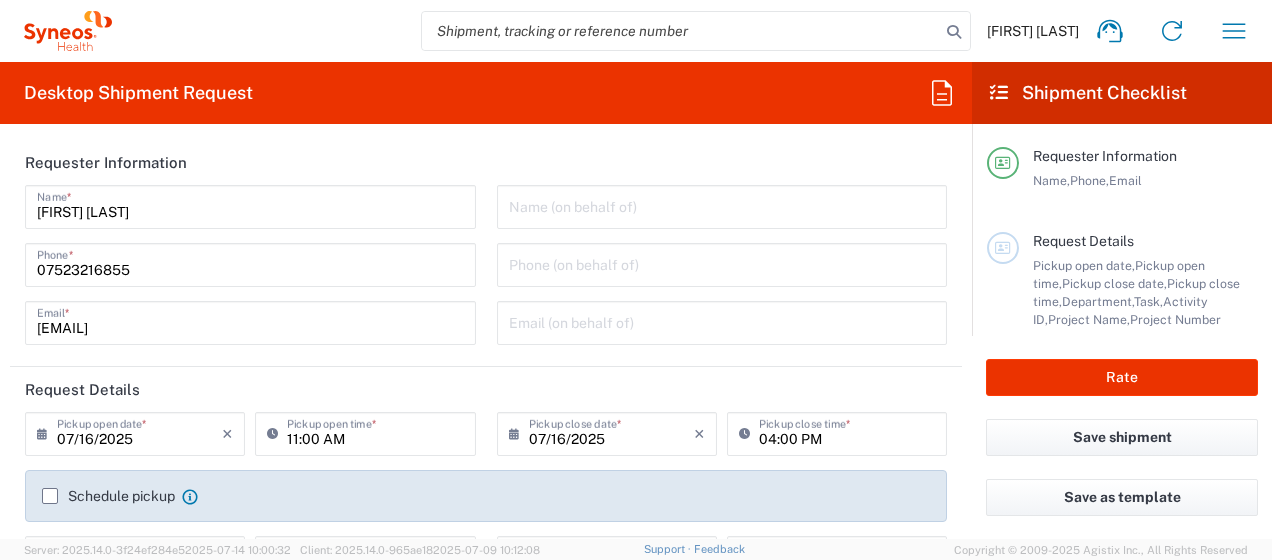type on "Syneos Health UK Limited" 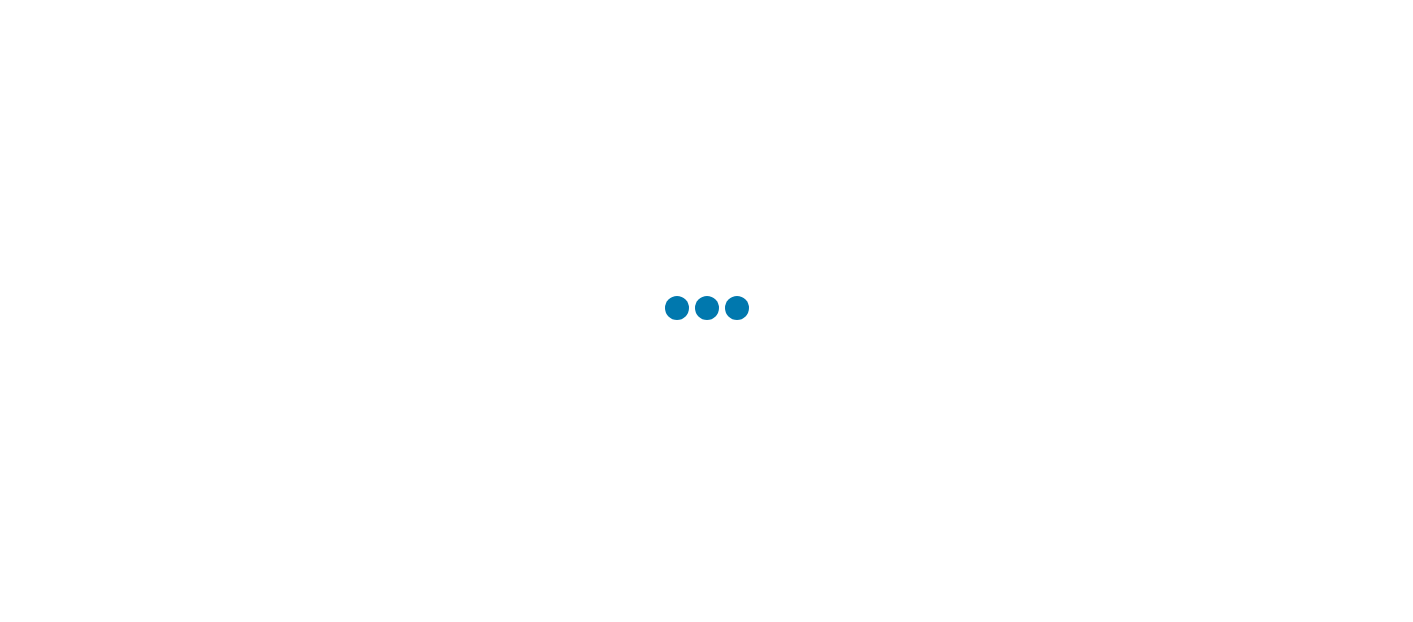 scroll, scrollTop: 0, scrollLeft: 0, axis: both 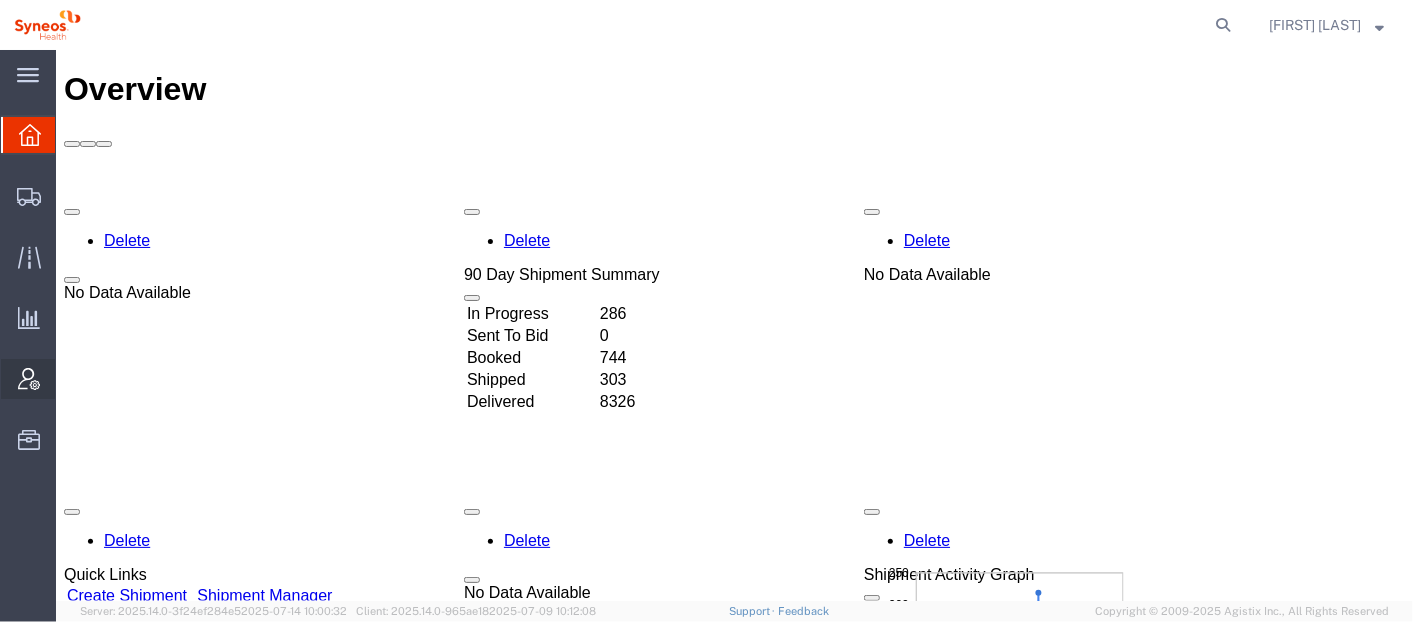drag, startPoint x: 159, startPoint y: 372, endPoint x: 104, endPoint y: 322, distance: 74.330345 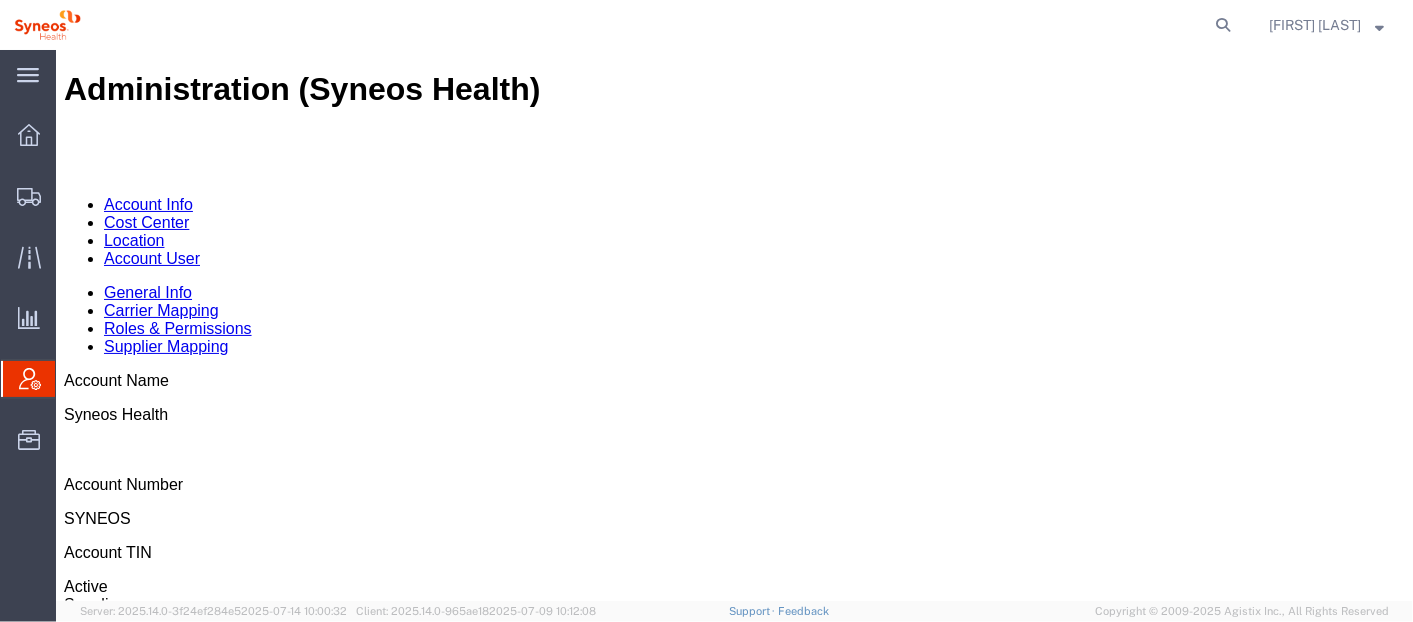 click on "Account User" at bounding box center [151, 257] 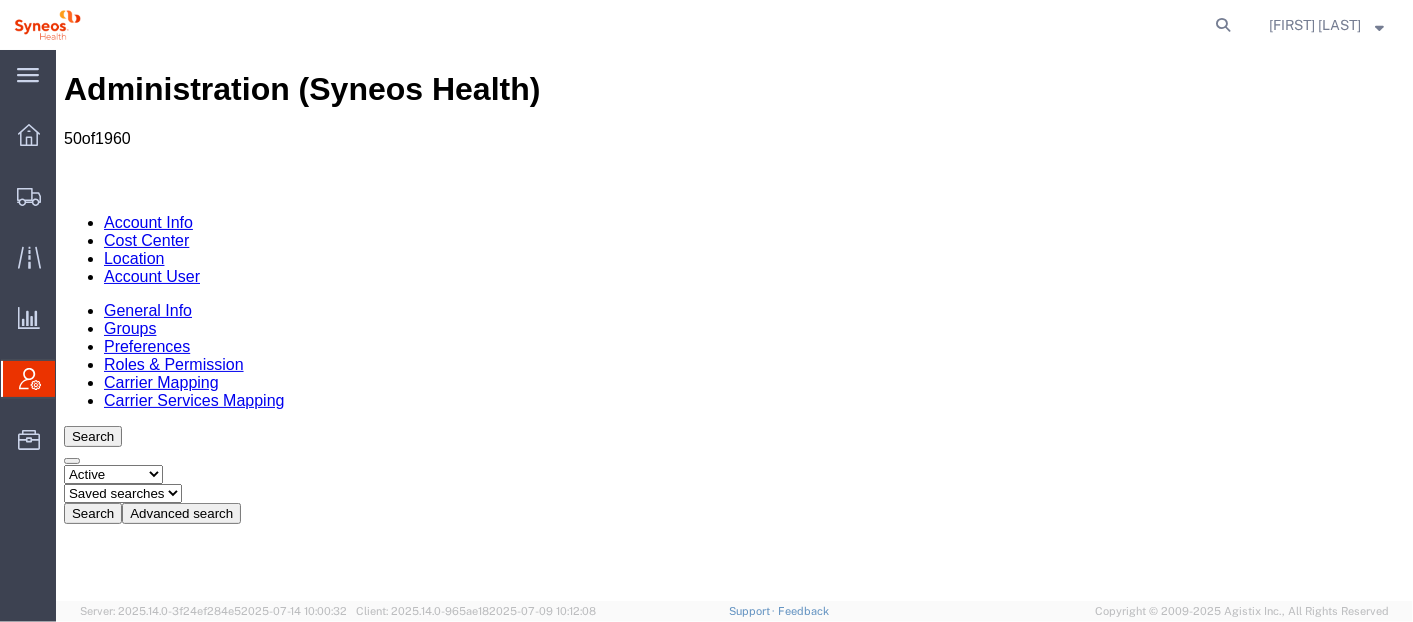 click on "Location" at bounding box center (819, 783) 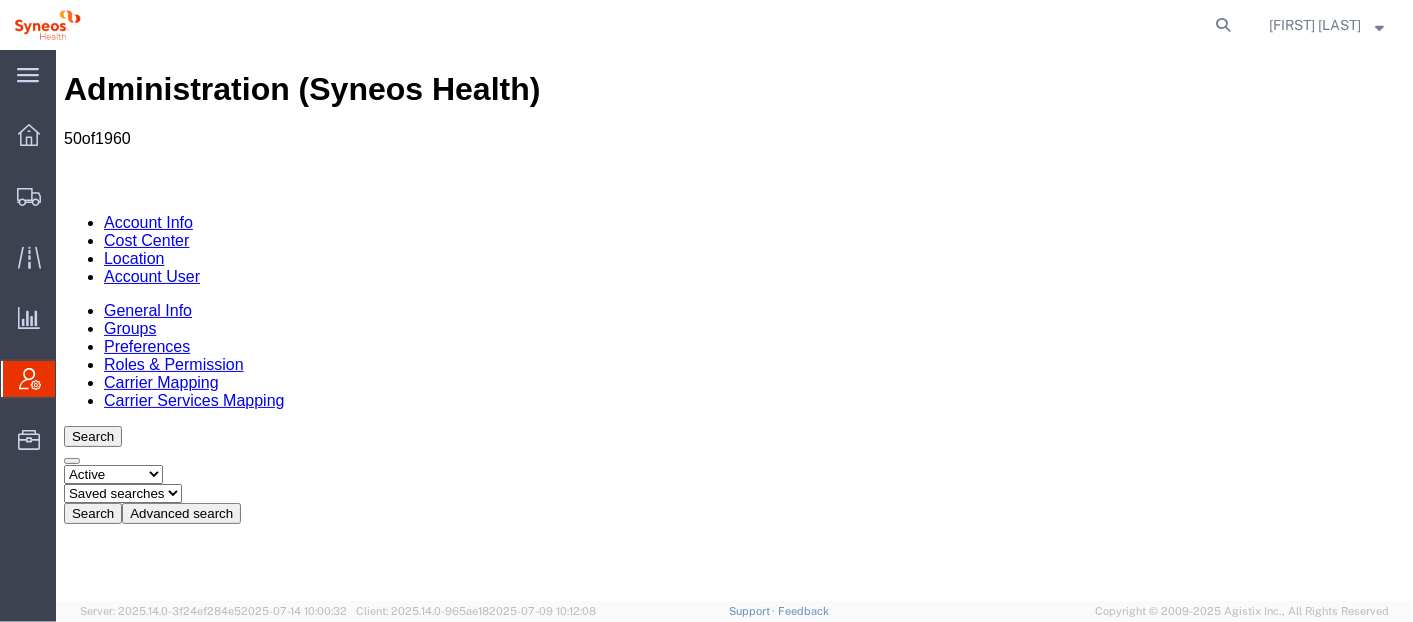 click 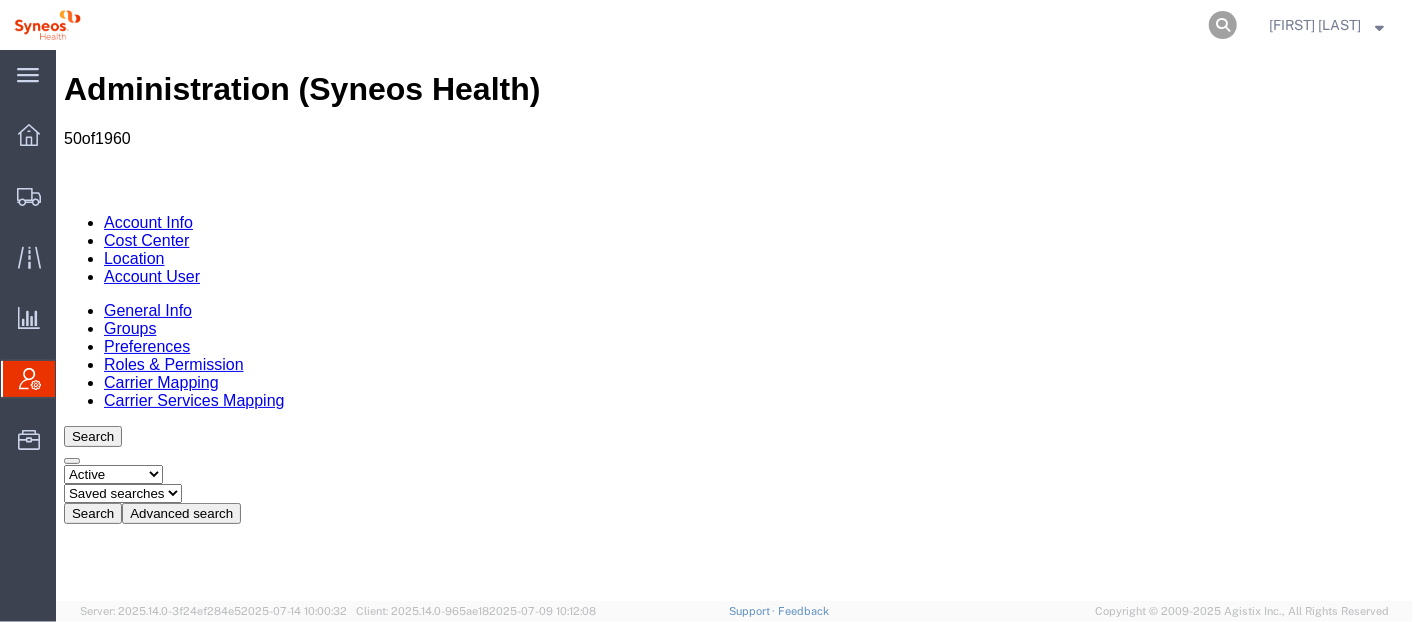 click 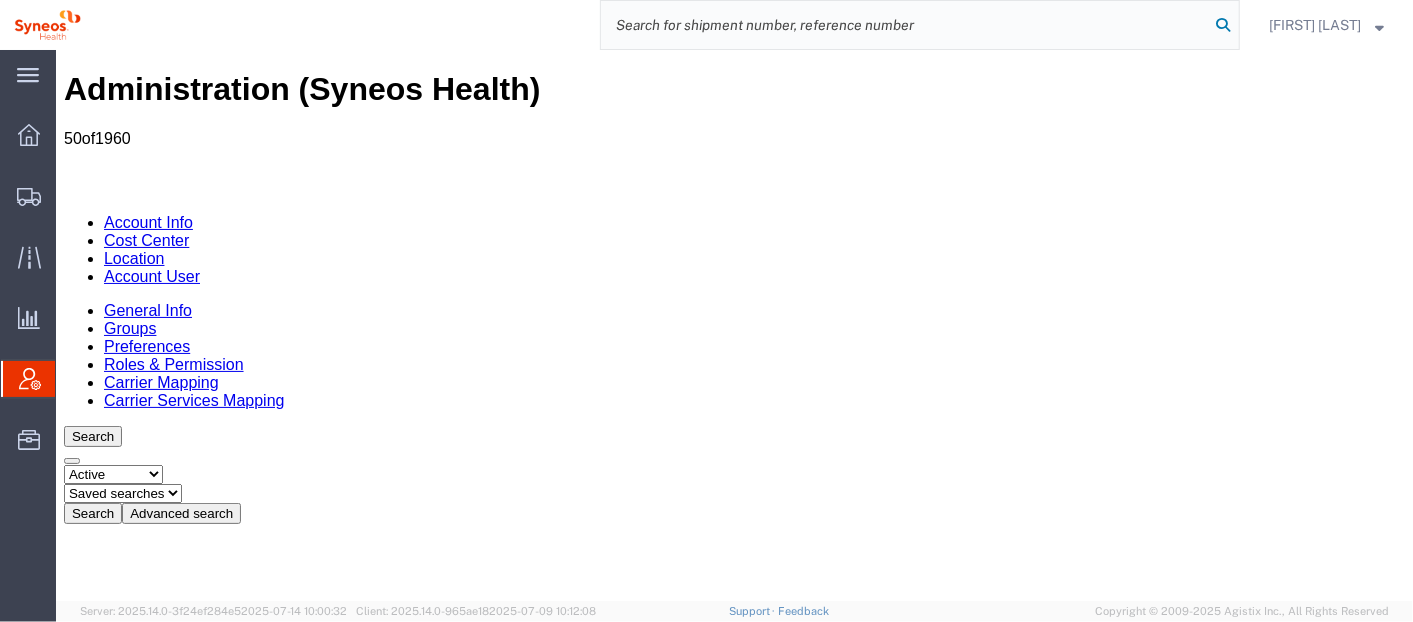 paste on "56192734" 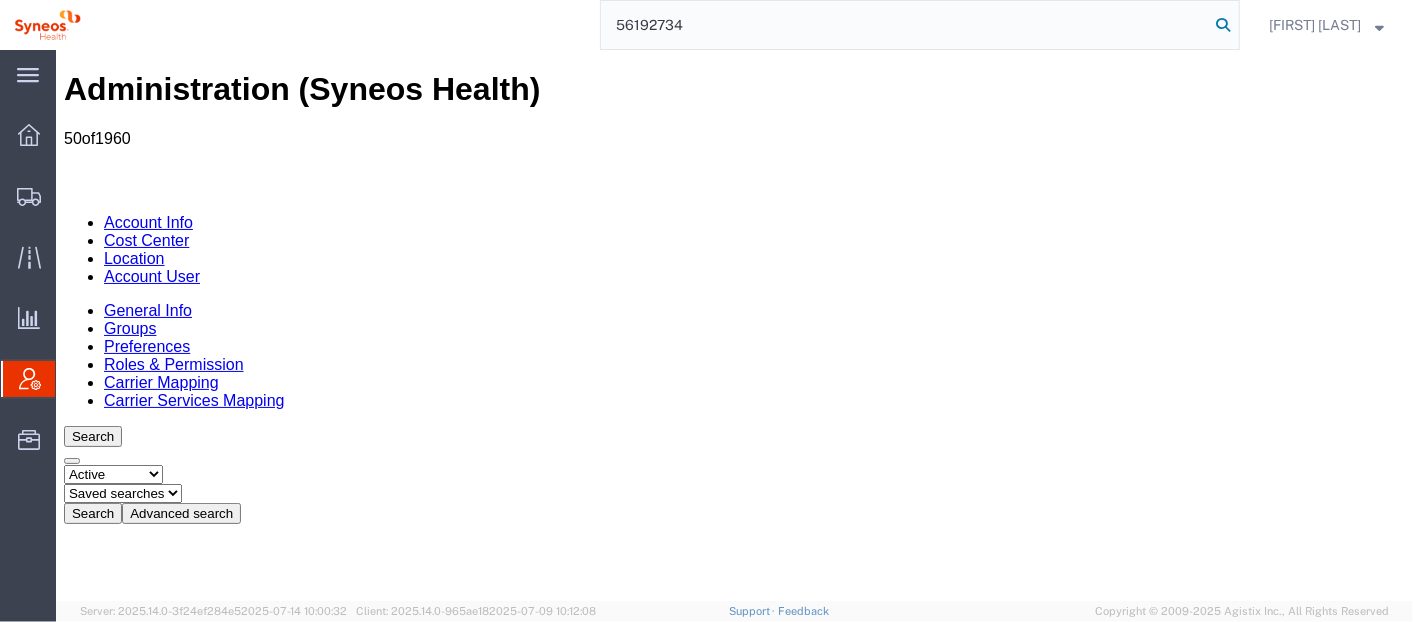 type on "56192734" 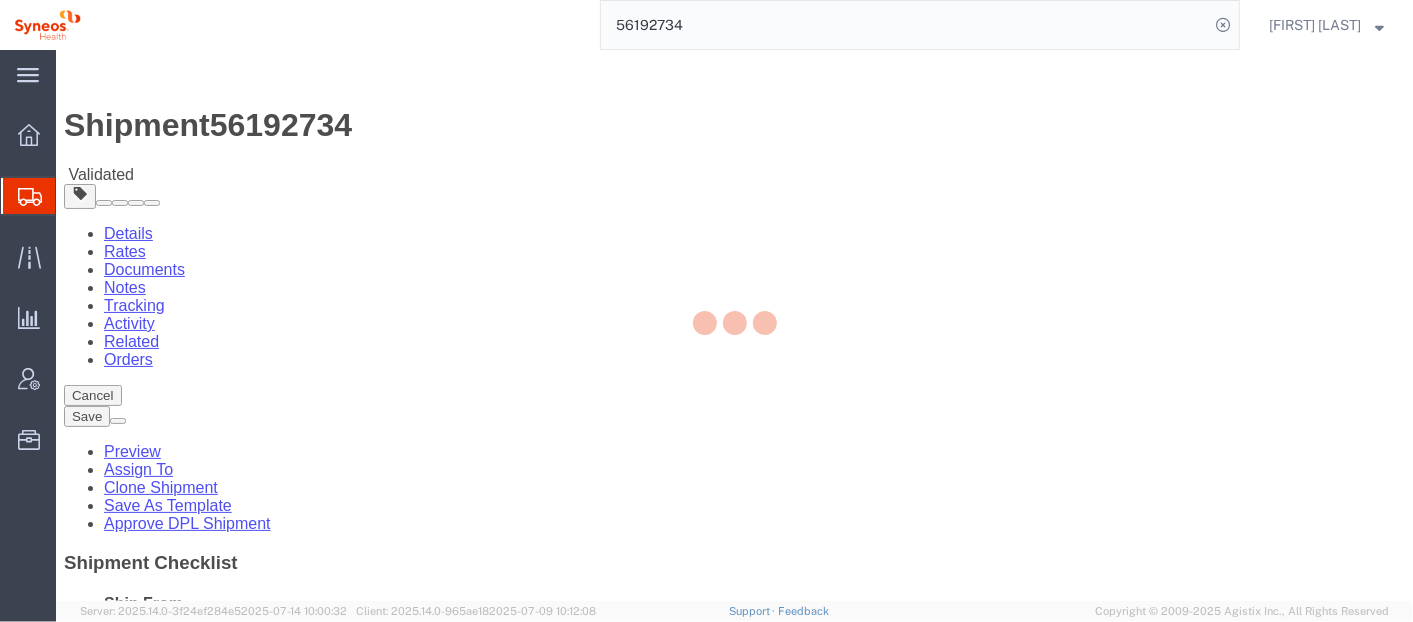 select 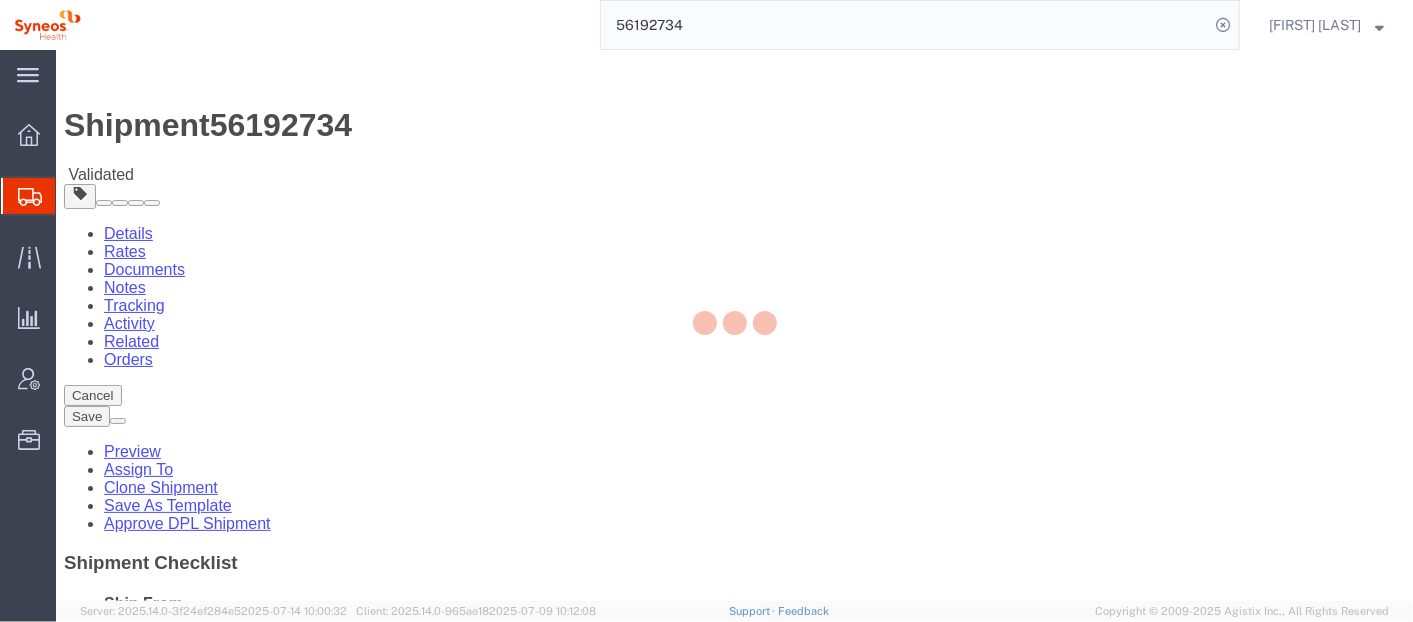 select 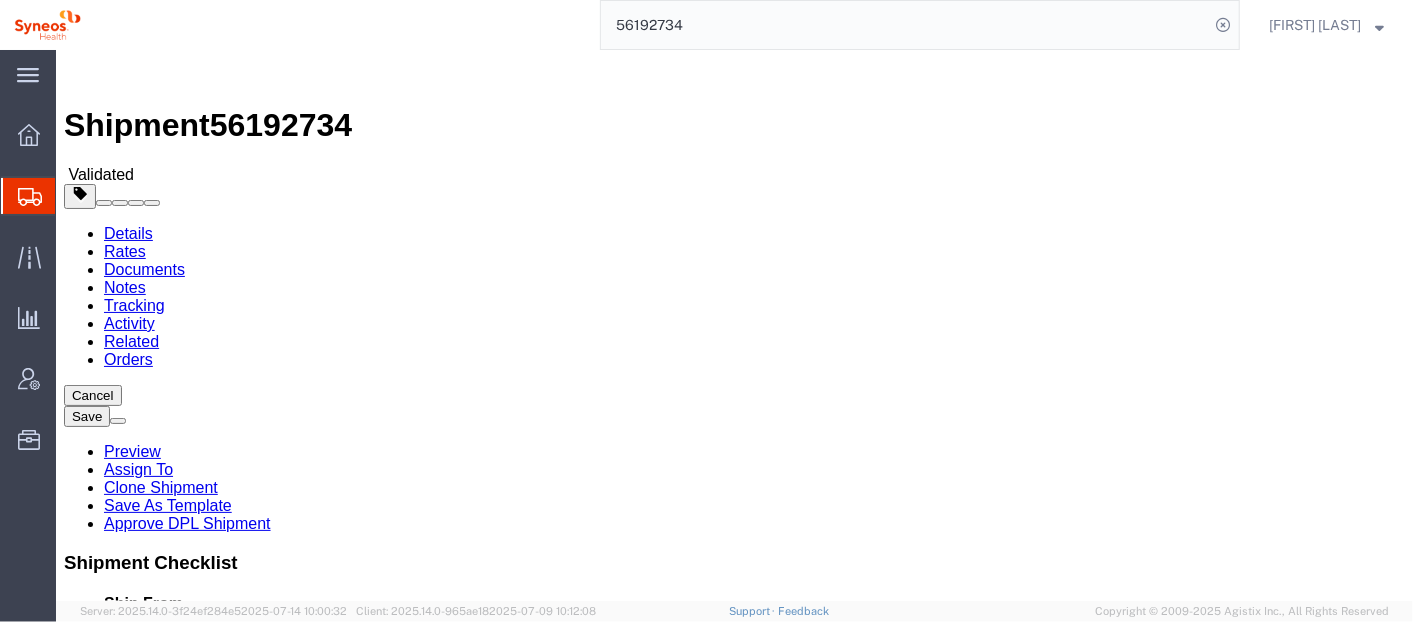 click on "Activity" 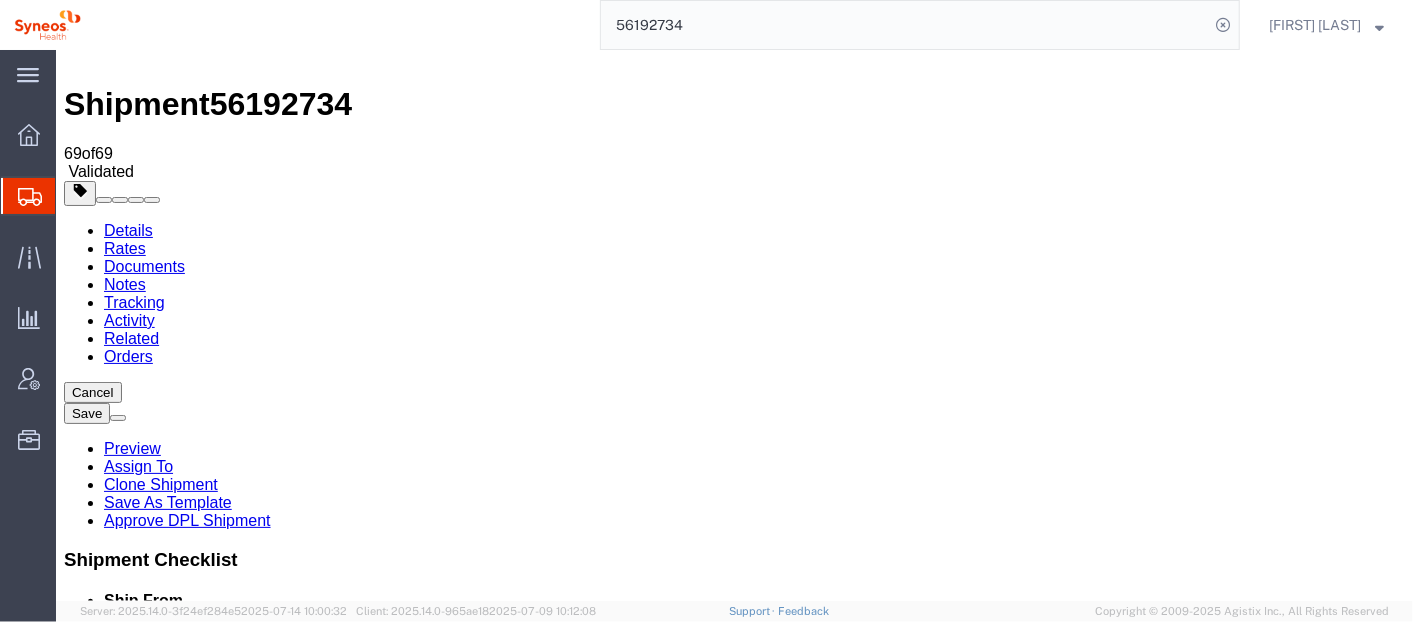scroll, scrollTop: 0, scrollLeft: 0, axis: both 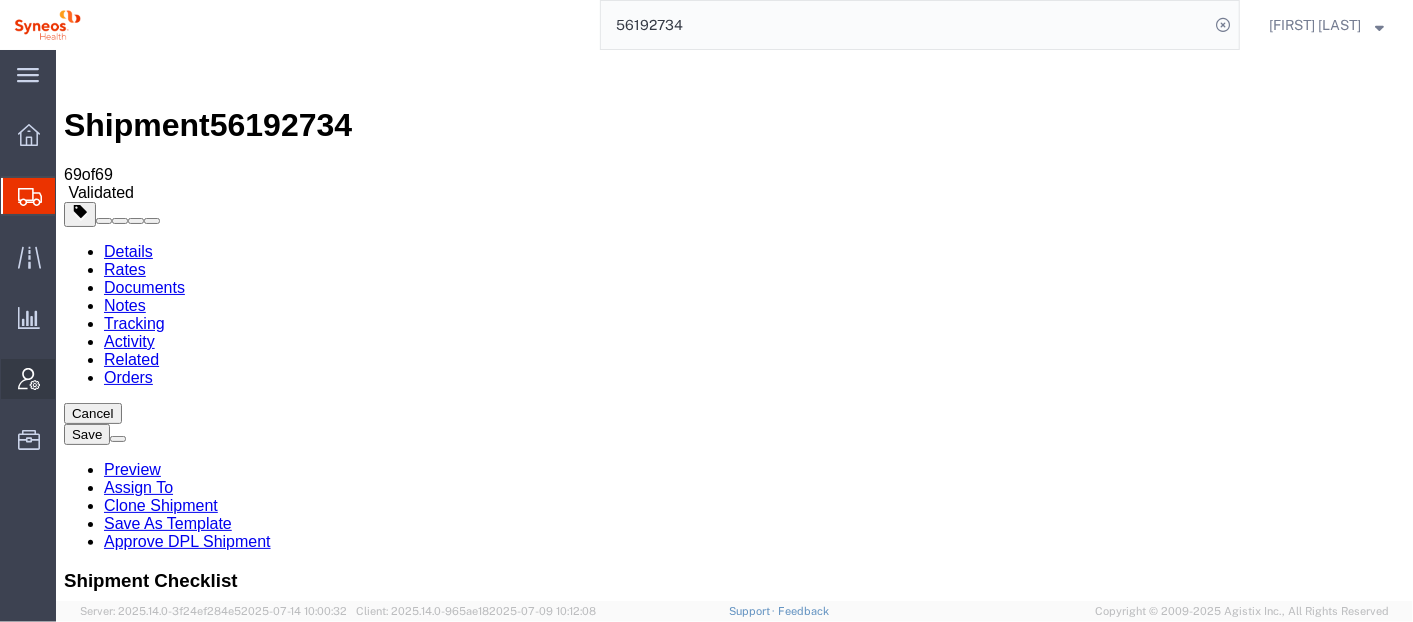 drag, startPoint x: 95, startPoint y: 377, endPoint x: 38, endPoint y: 327, distance: 75.82216 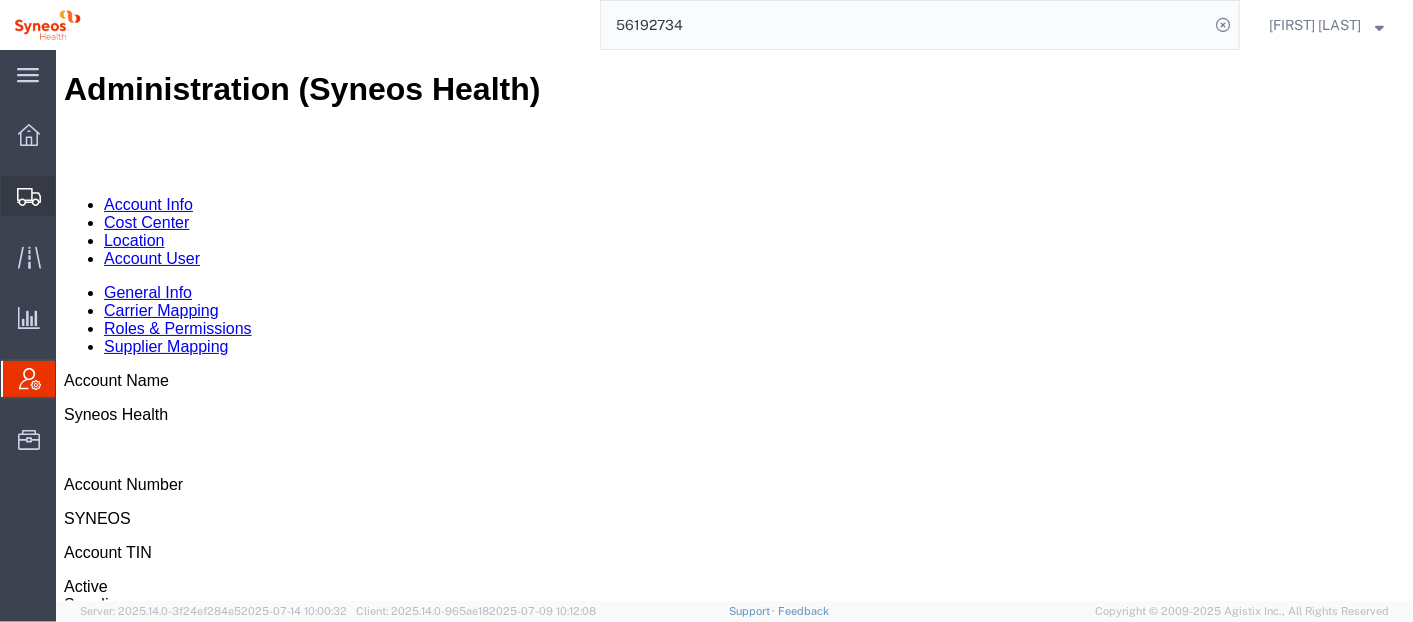 click on "Shipment Manager" 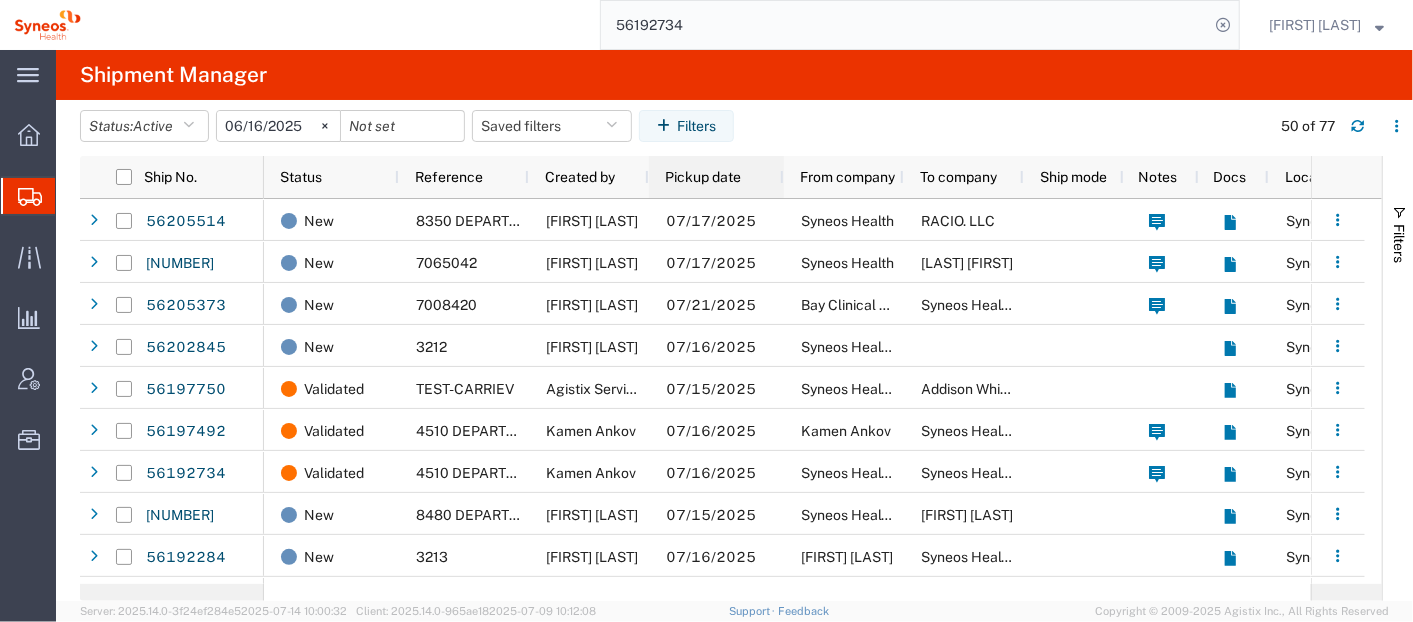 click on "Pickup date" 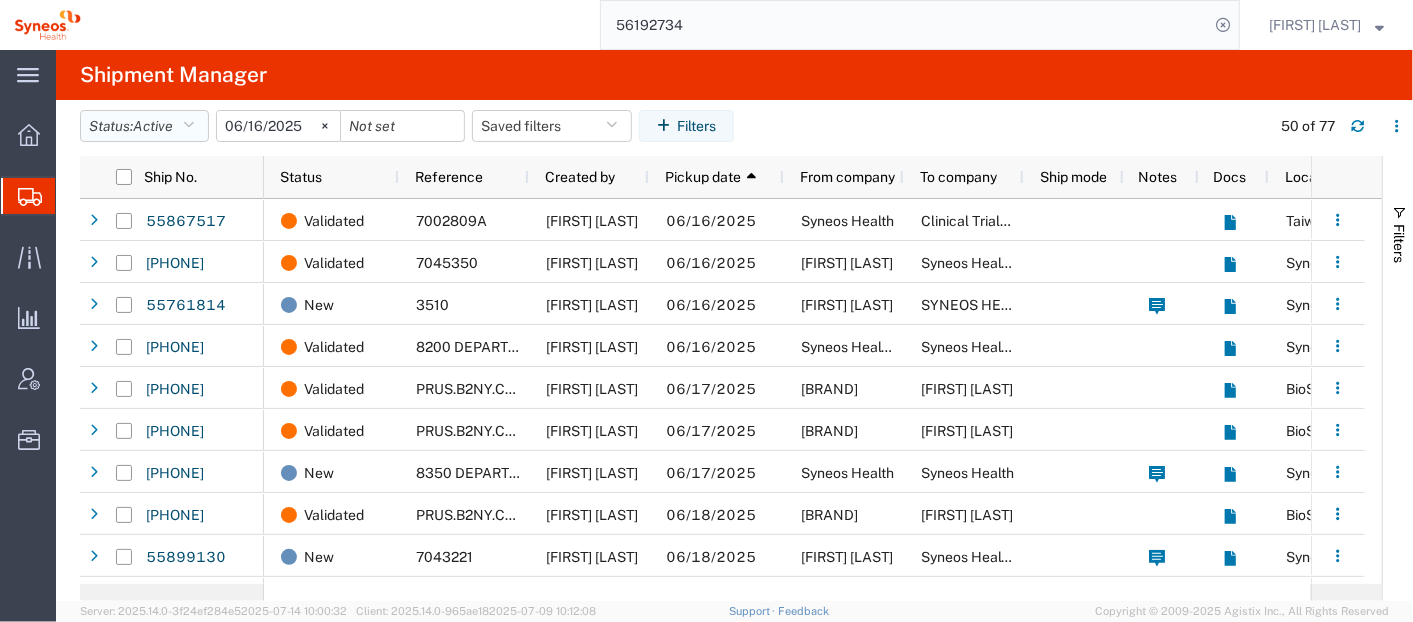 click 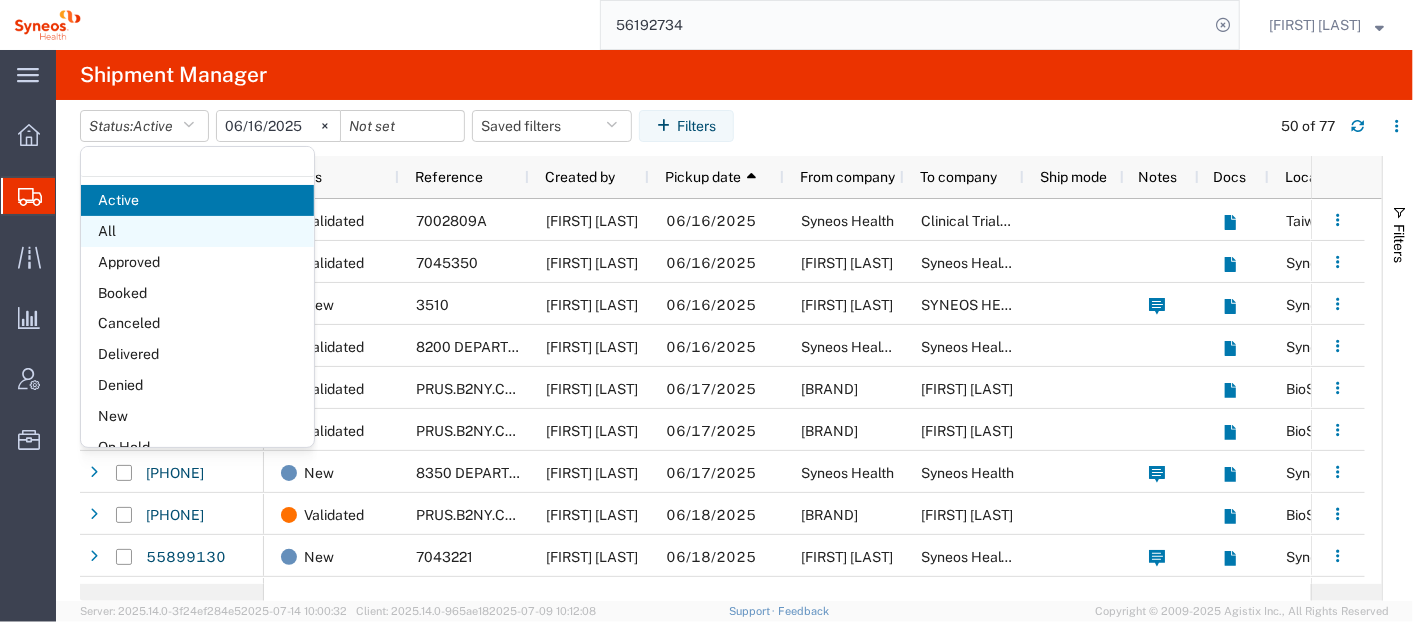 click on "All" 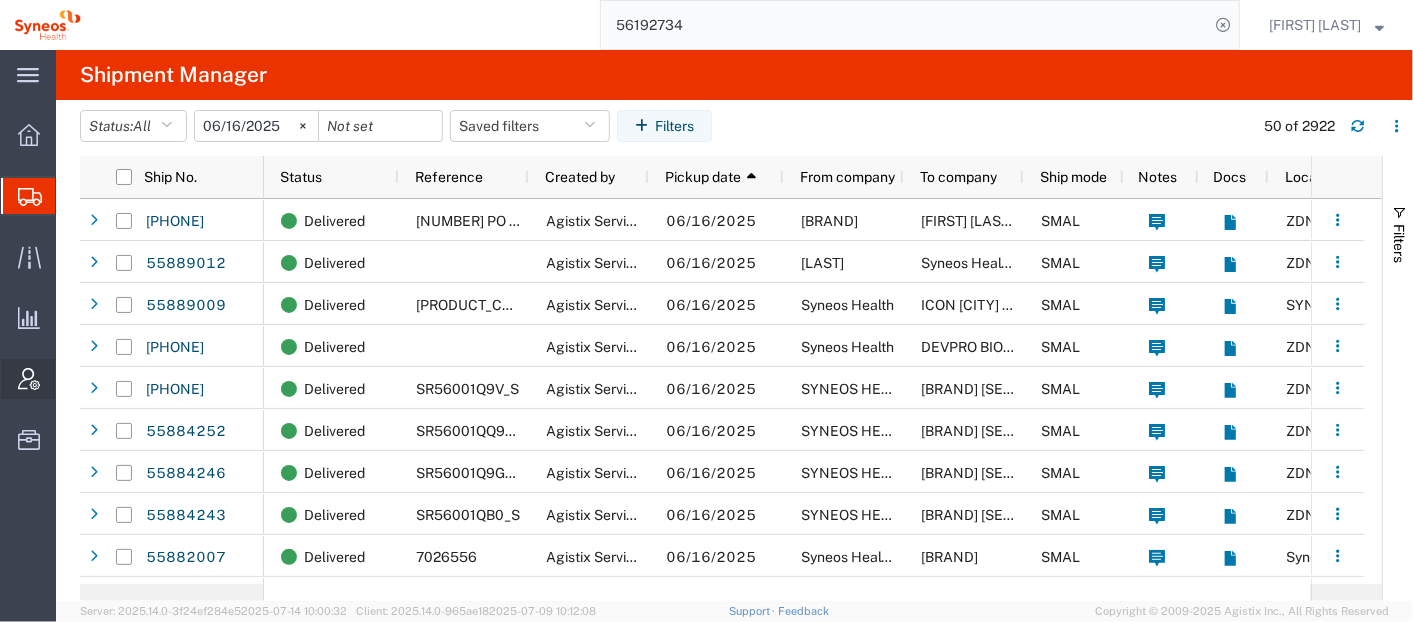 click on "Account Admin" 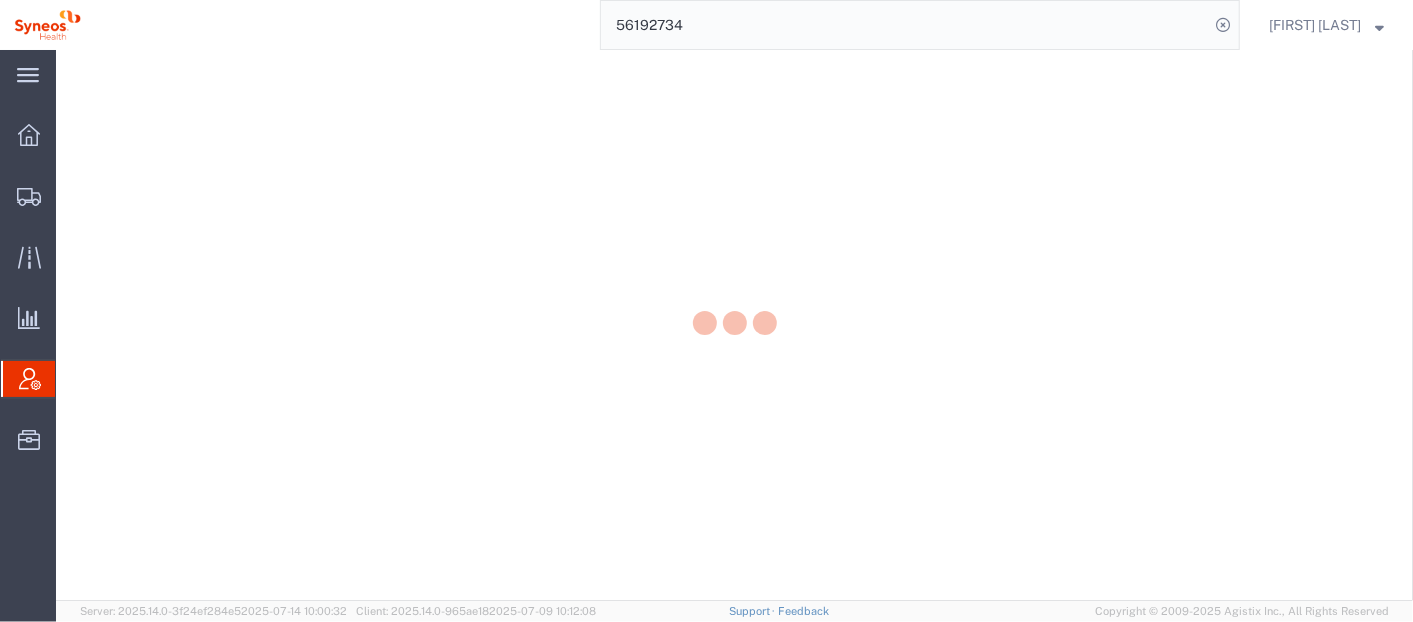 scroll, scrollTop: 0, scrollLeft: 0, axis: both 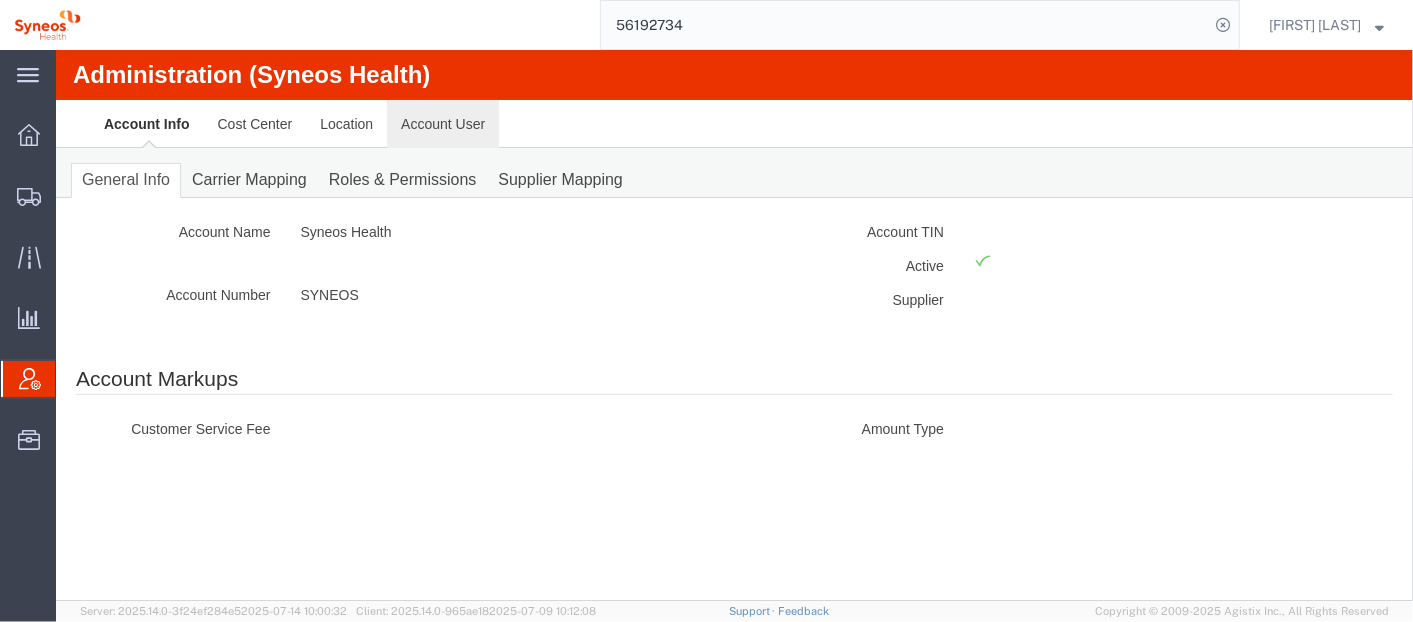 click on "Account User" at bounding box center (442, 123) 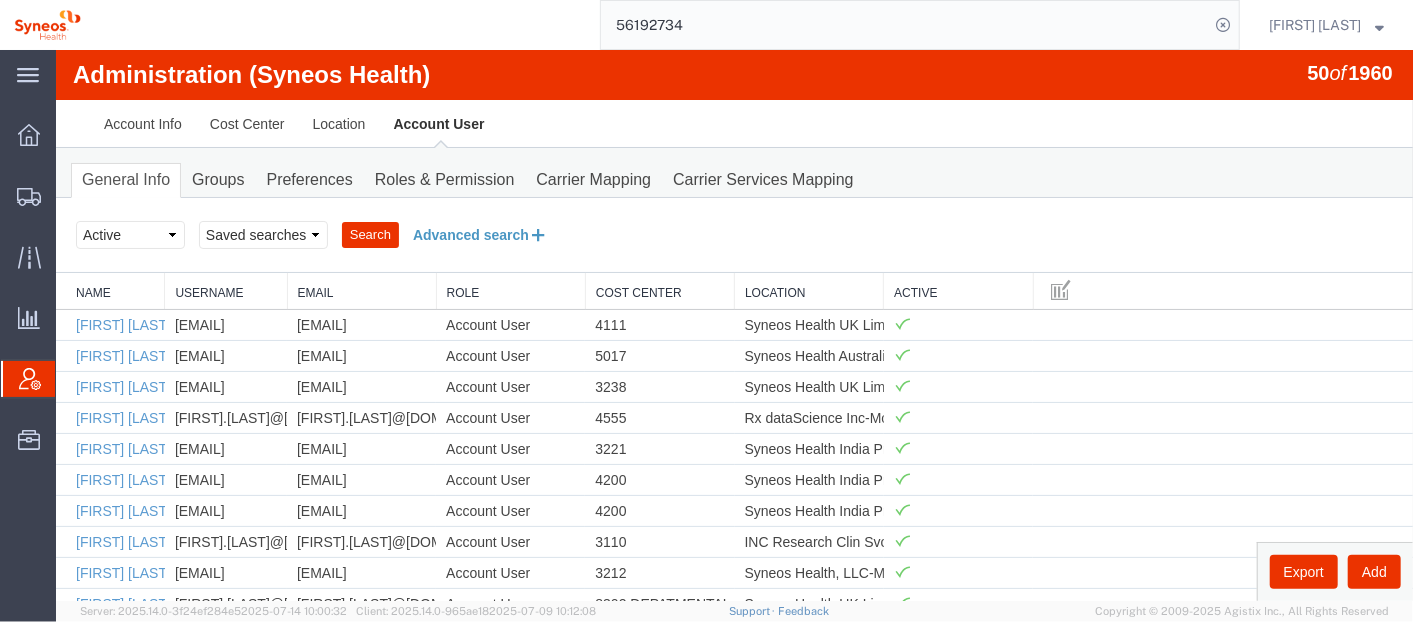 click on "Advanced search" at bounding box center (479, 234) 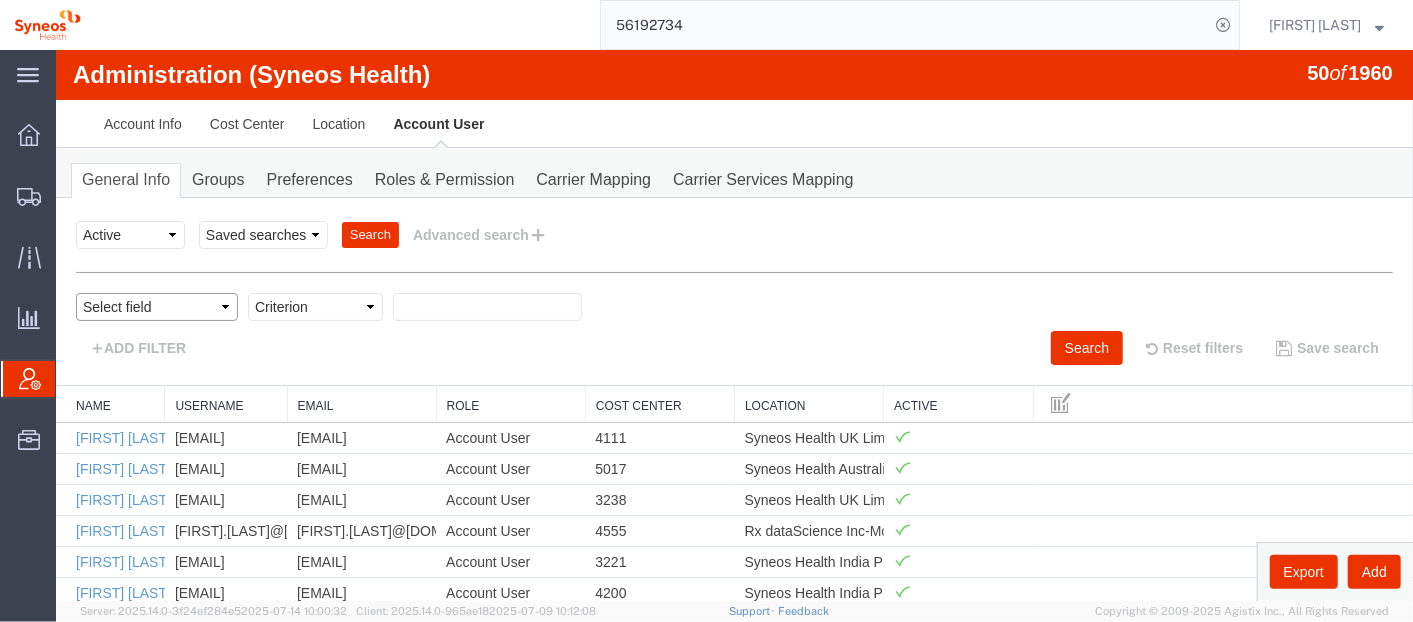 click on "Select field Cost Center Email Location Name Role Username" at bounding box center (156, 306) 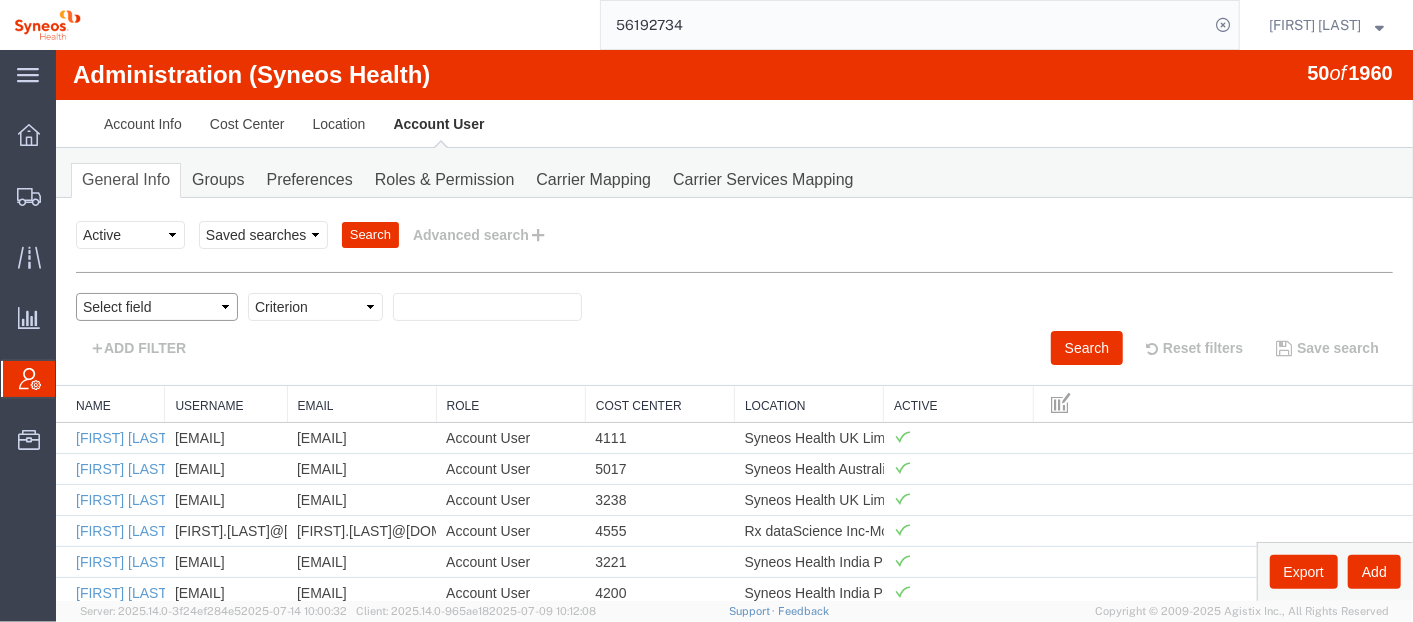select on "email" 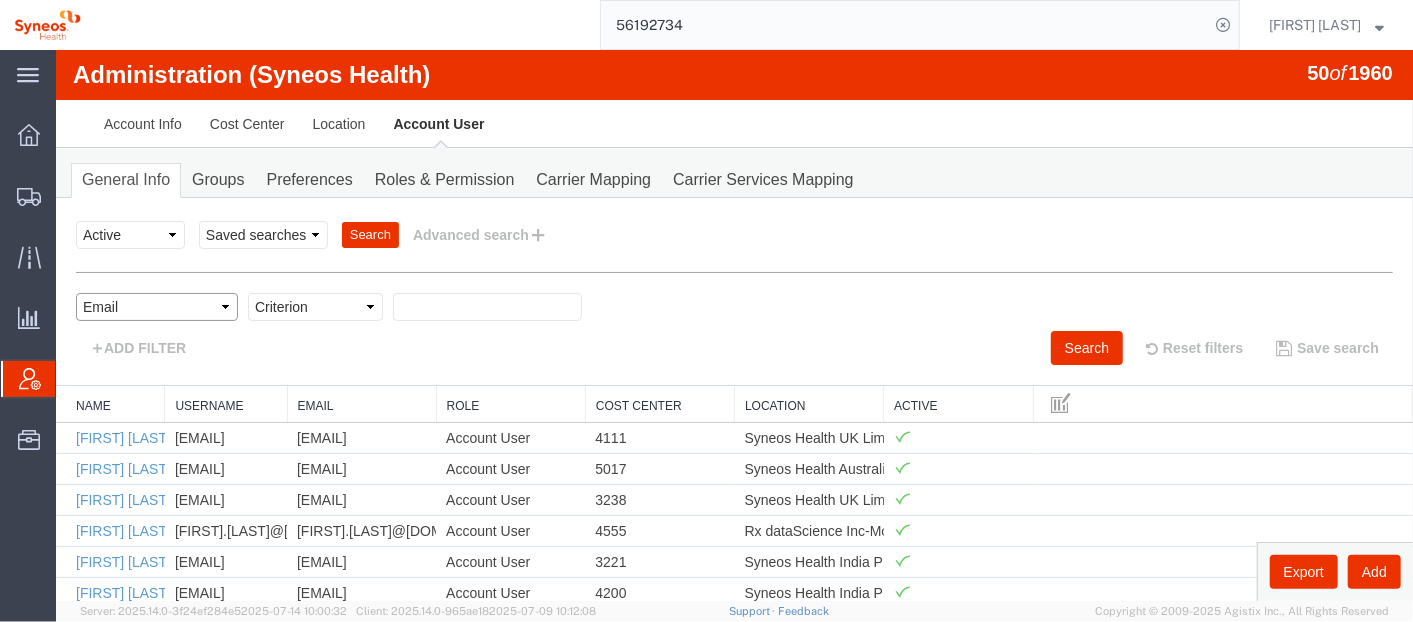 click on "Select field Cost Center Email Location Name Role Username" at bounding box center (156, 306) 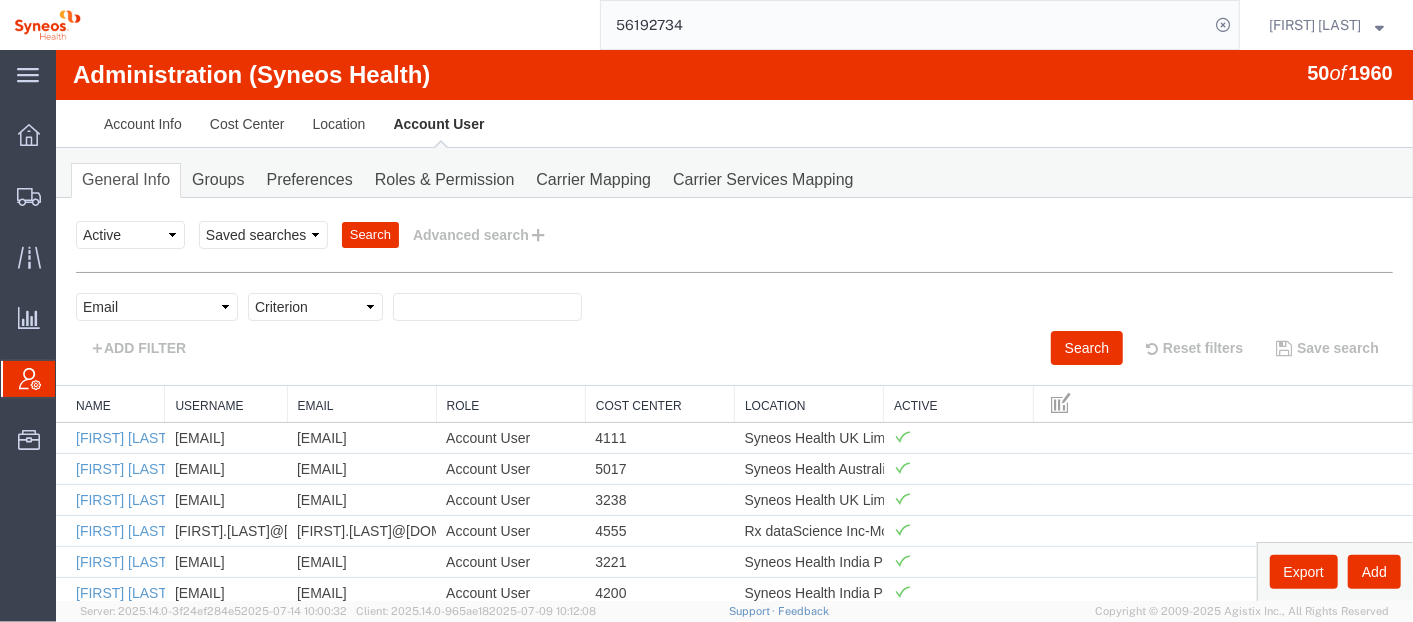 drag, startPoint x: 327, startPoint y: 304, endPoint x: 288, endPoint y: 413, distance: 115.767006 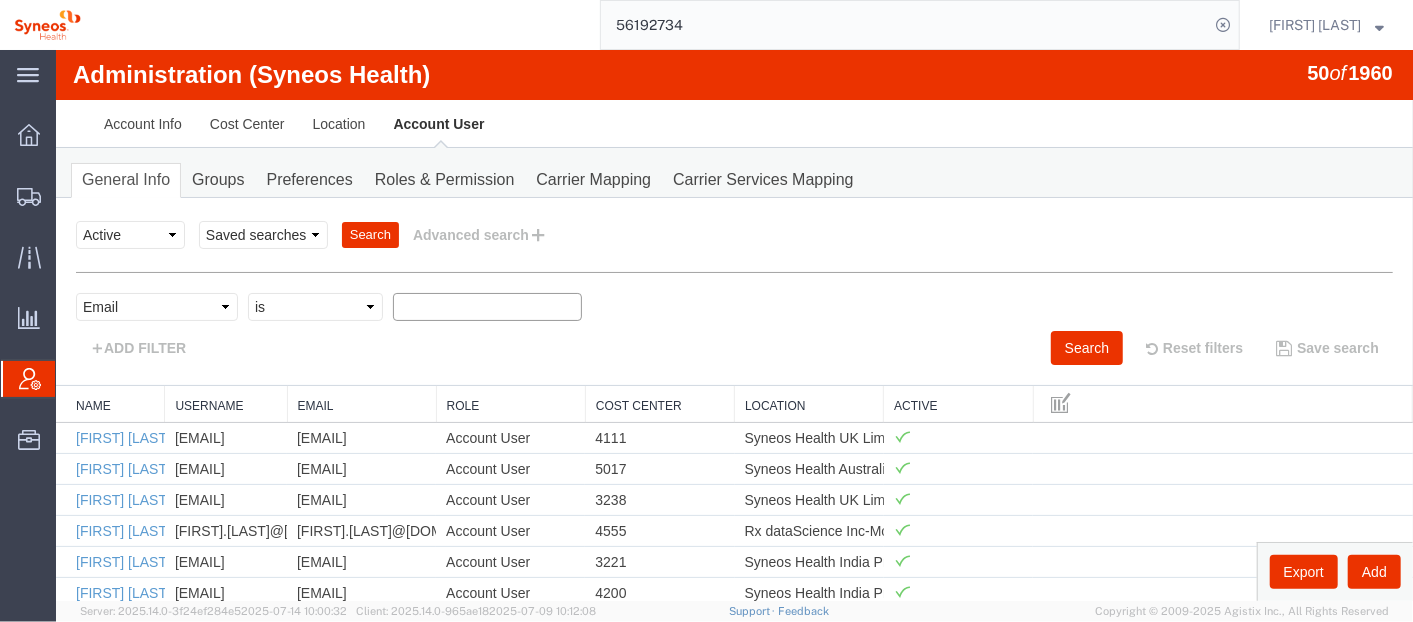 click on "Criterion contains does not contain is is blank is not blank starts with" at bounding box center [314, 306] 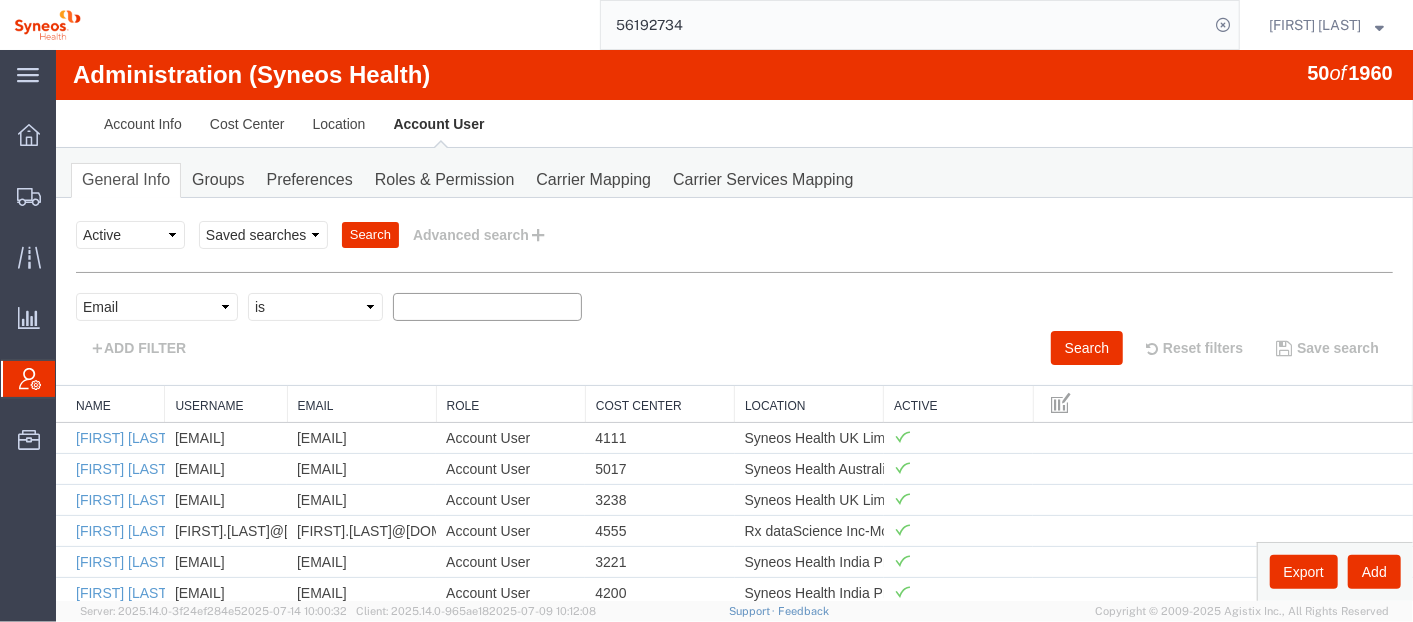 paste on "[EMAIL]" 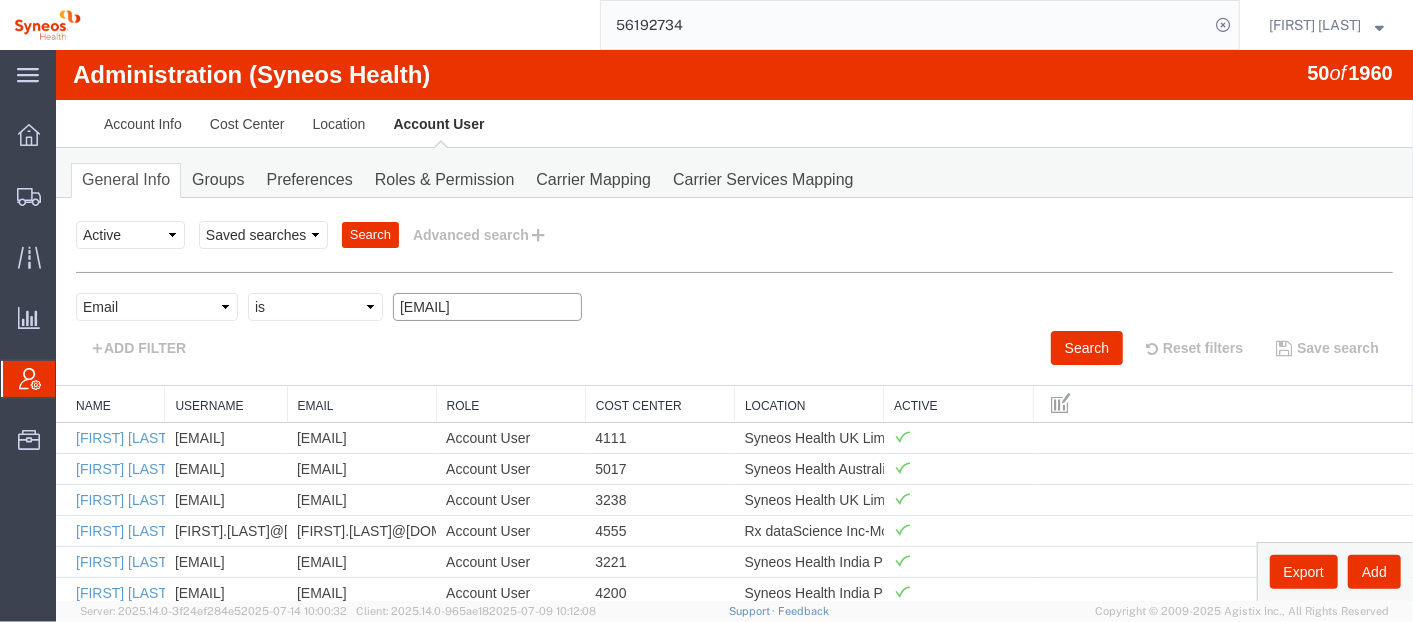 scroll, scrollTop: 0, scrollLeft: 34, axis: horizontal 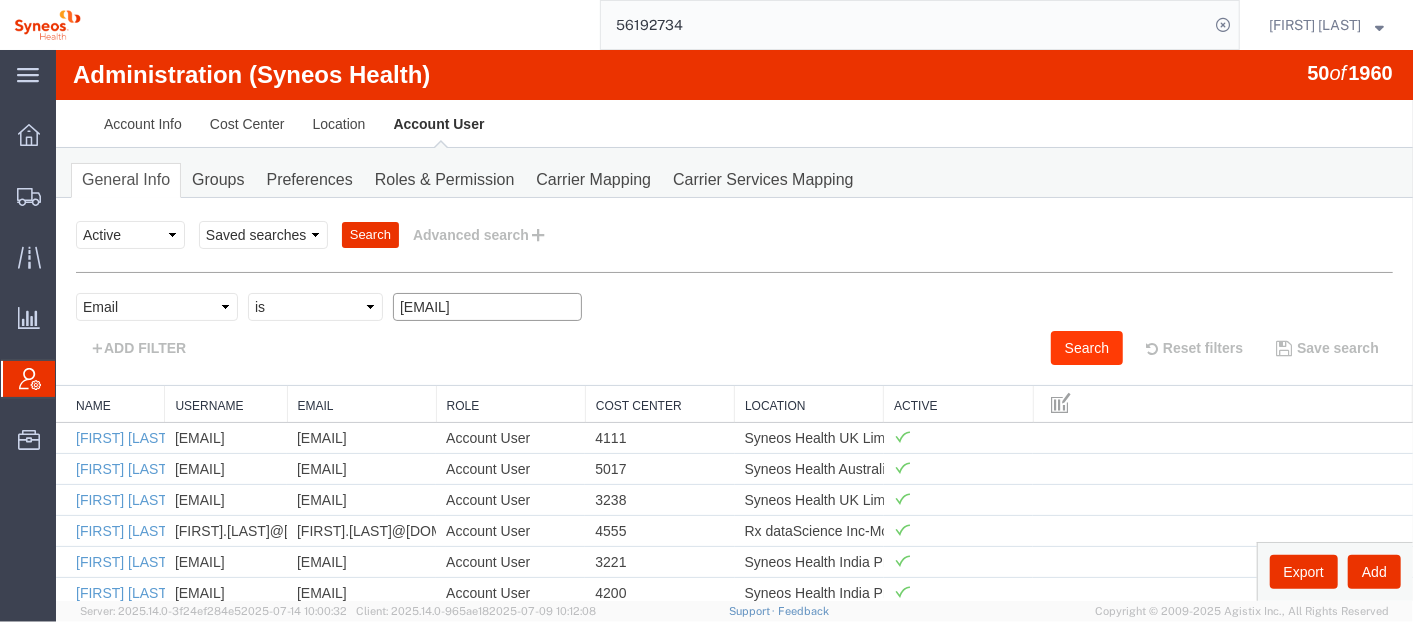 type on "[EMAIL]" 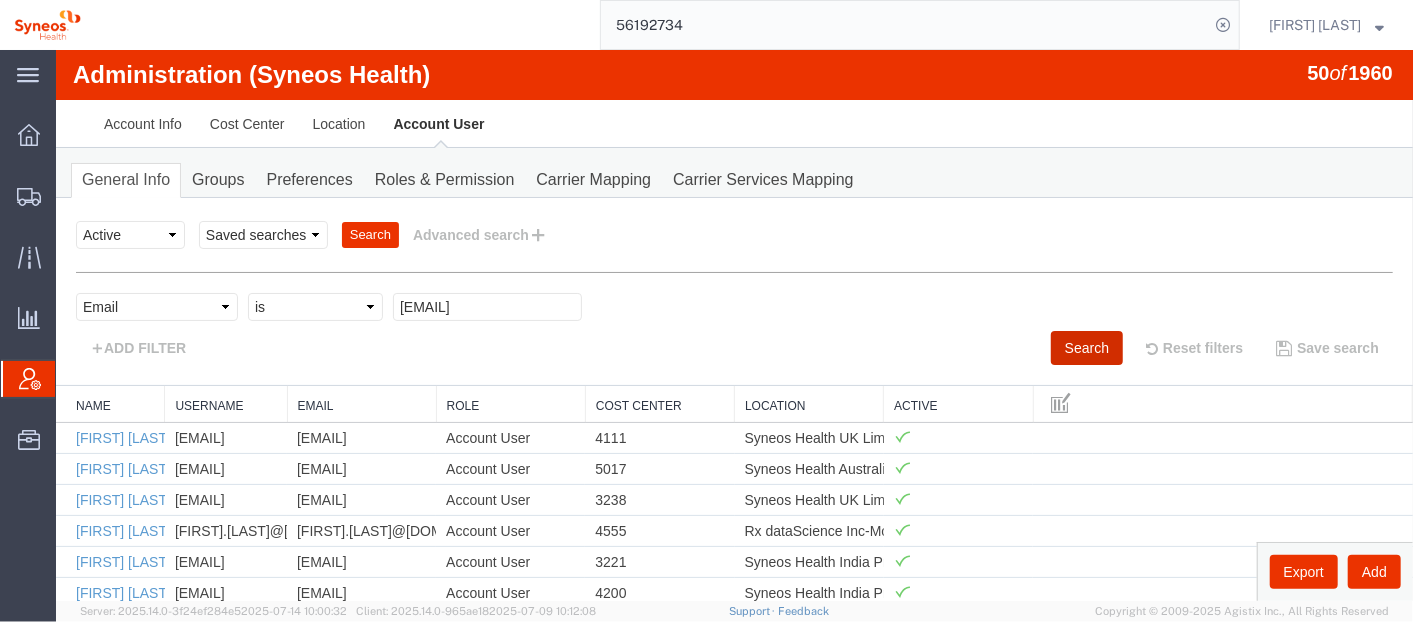 scroll, scrollTop: 0, scrollLeft: 0, axis: both 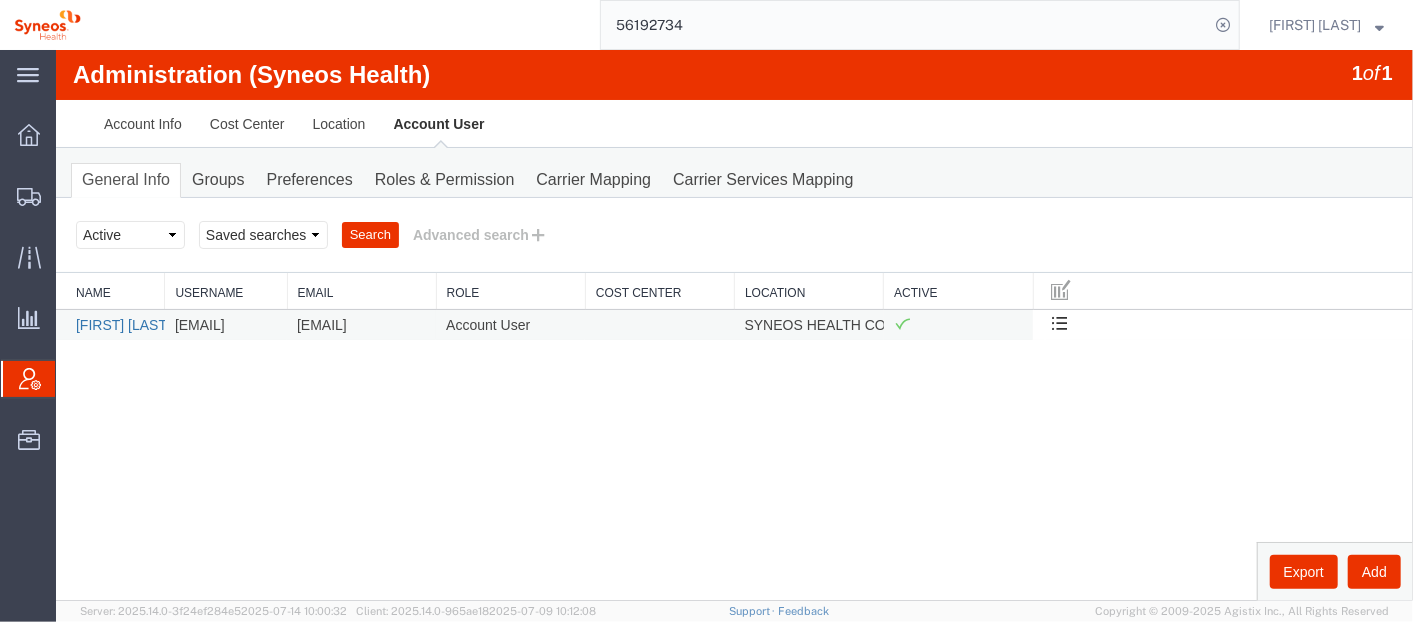 click on "[FIRST] [LAST]" at bounding box center (122, 324) 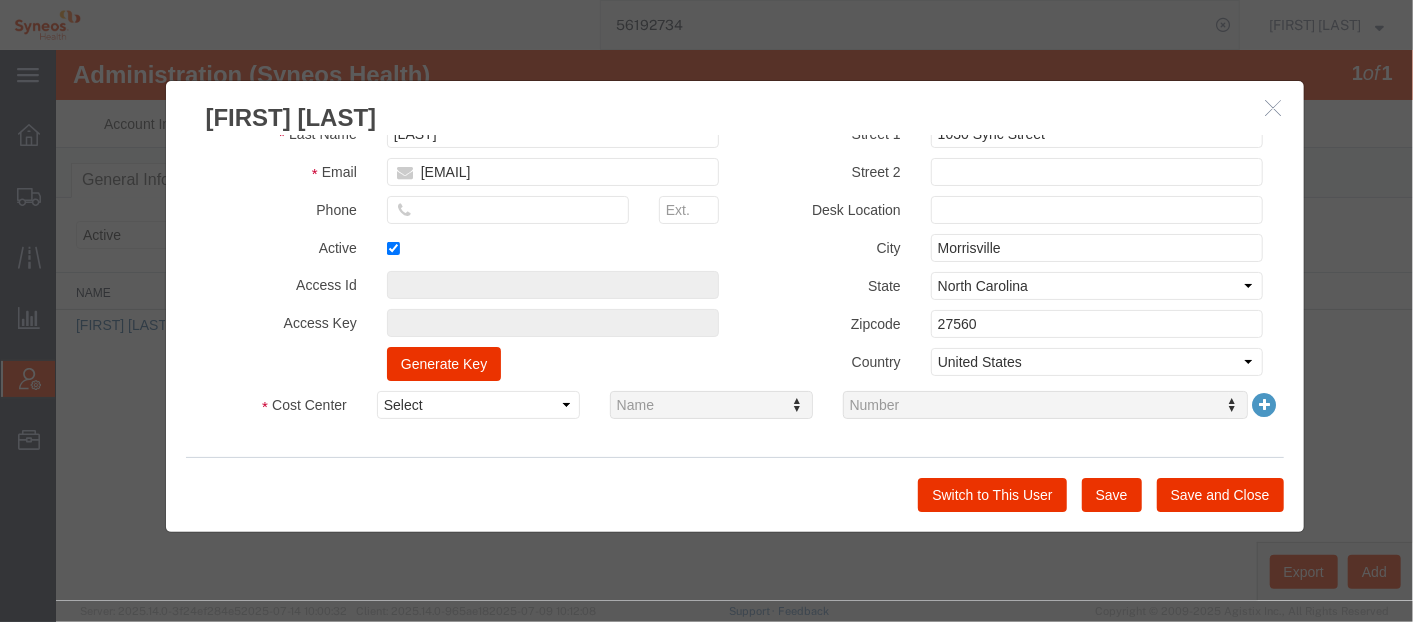 scroll, scrollTop: 128, scrollLeft: 0, axis: vertical 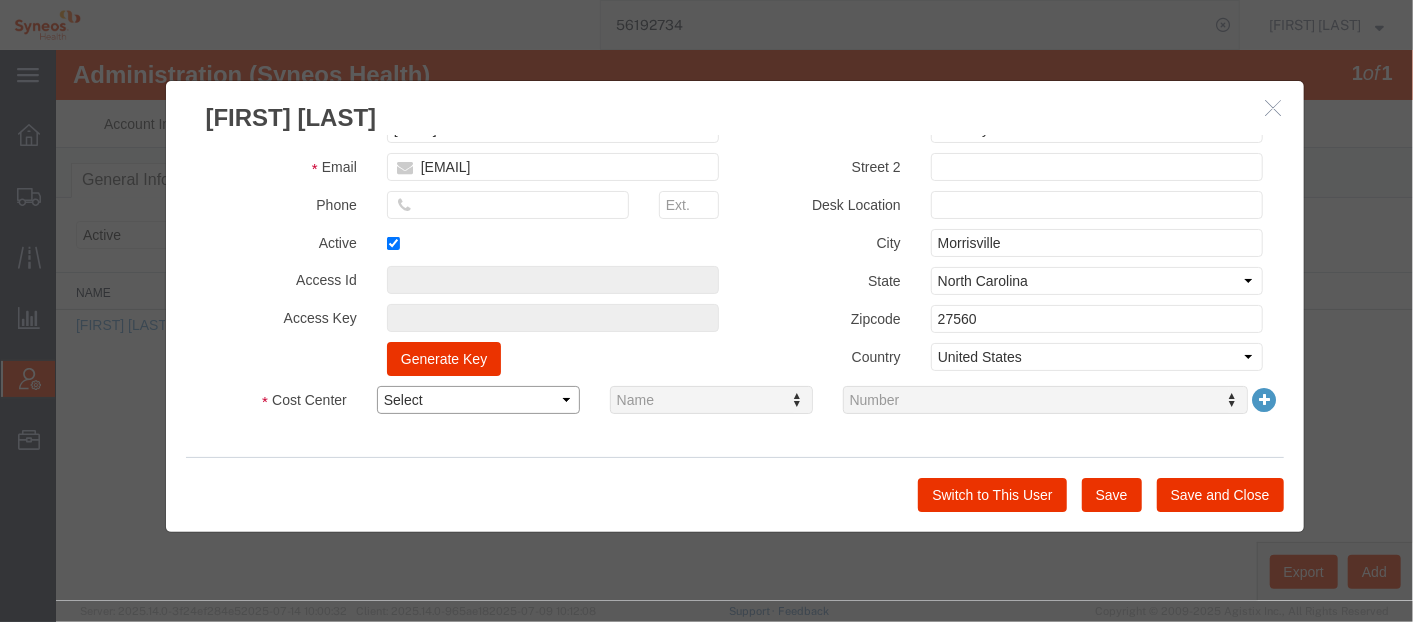 click on "Select Buyer Cost Center Department Operations Number Order Number Sales Person" at bounding box center [477, 399] 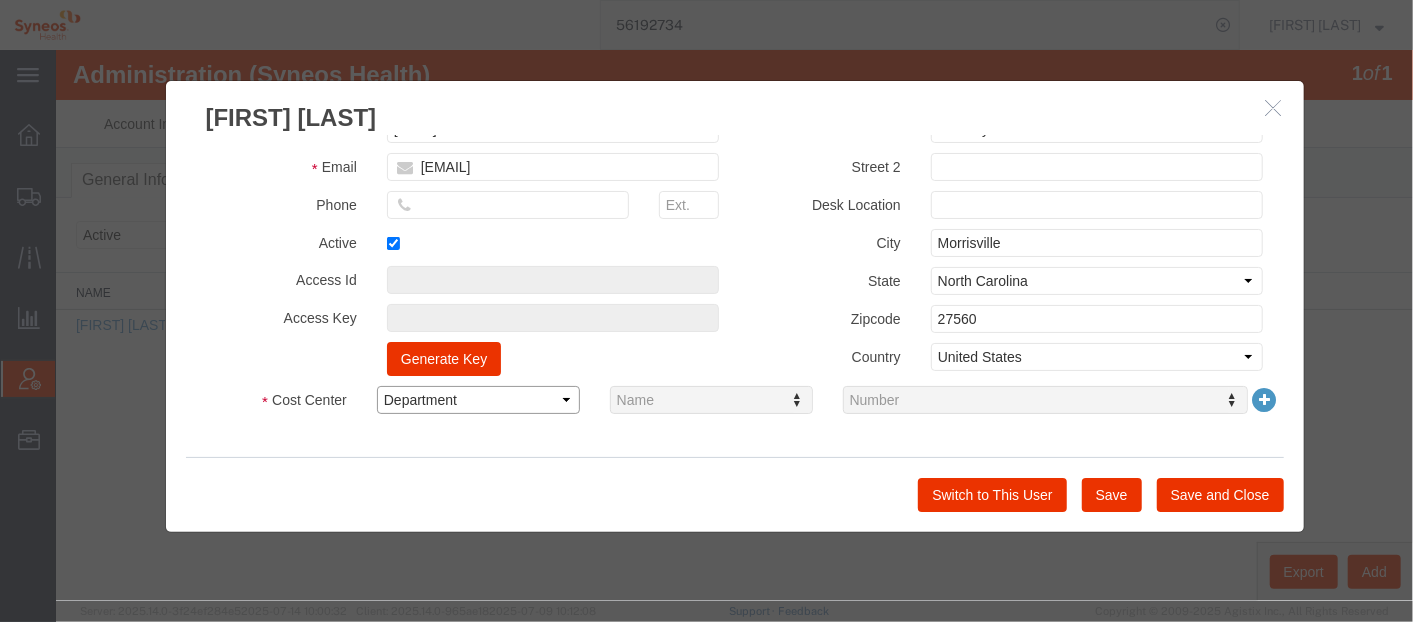 click on "Select Buyer Cost Center Department Operations Number Order Number Sales Person" at bounding box center [477, 399] 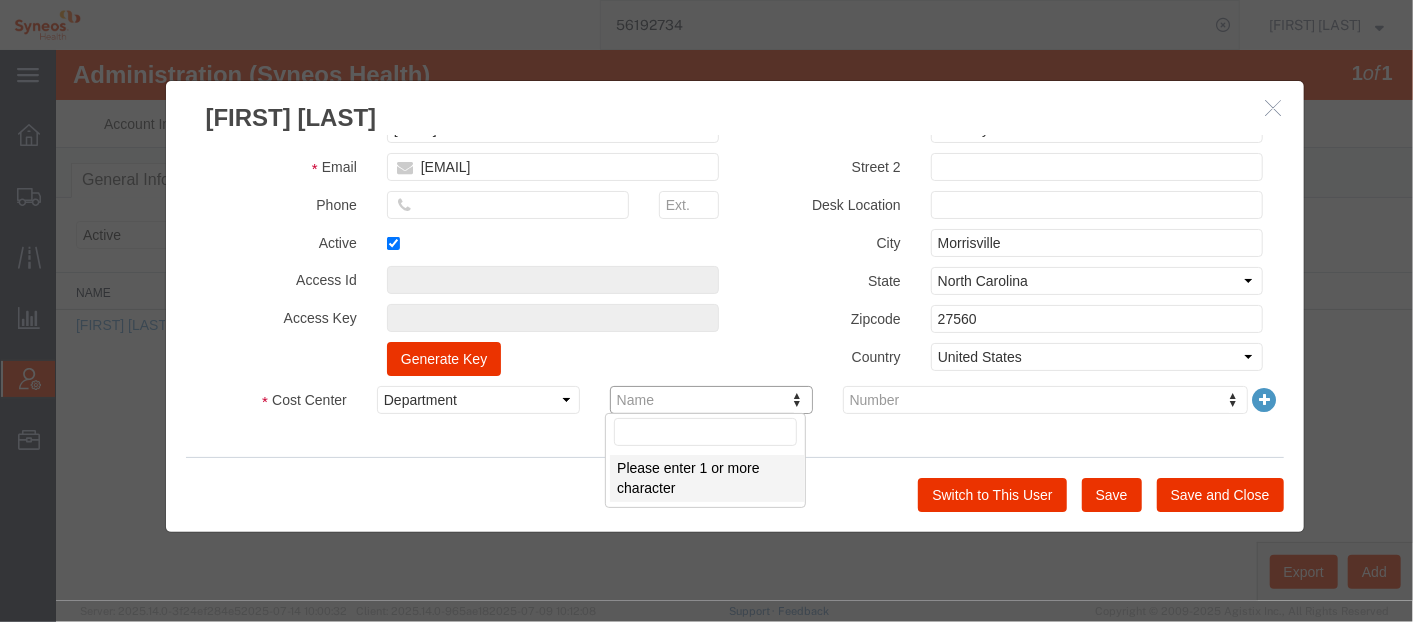 paste on "CAGAA5101" 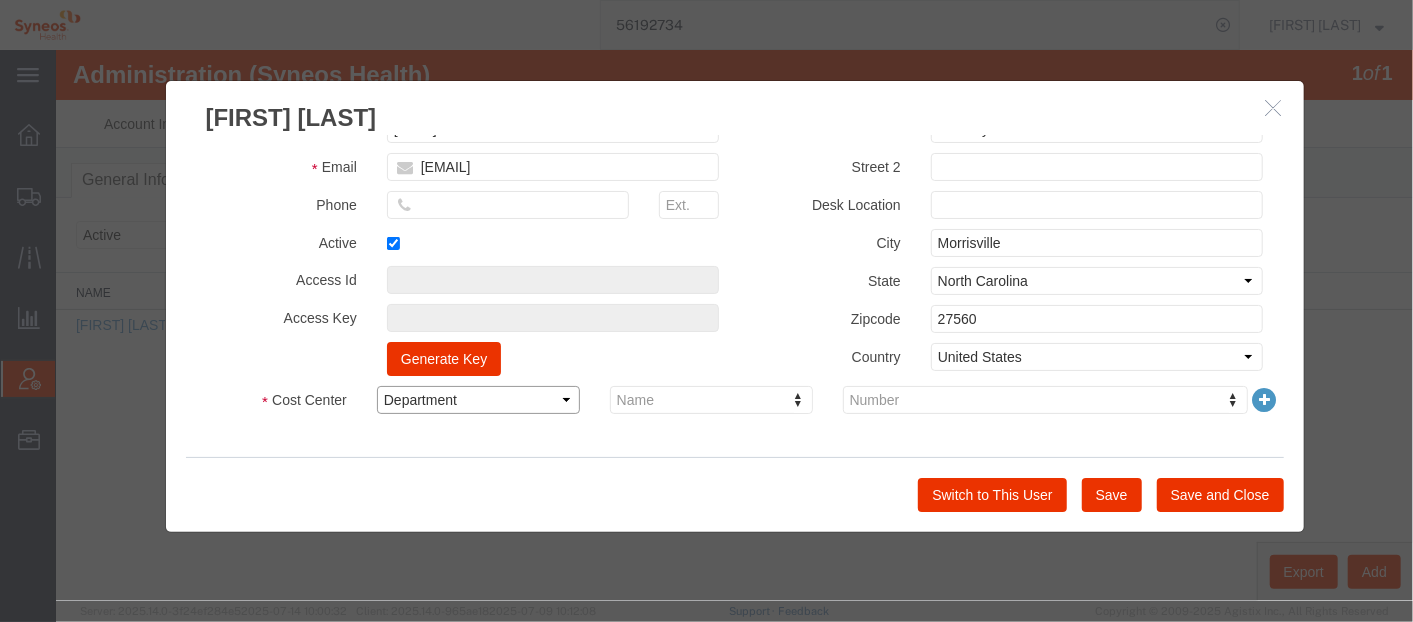 click on "Select Buyer Cost Center Department Operations Number Order Number Sales Person" at bounding box center [477, 399] 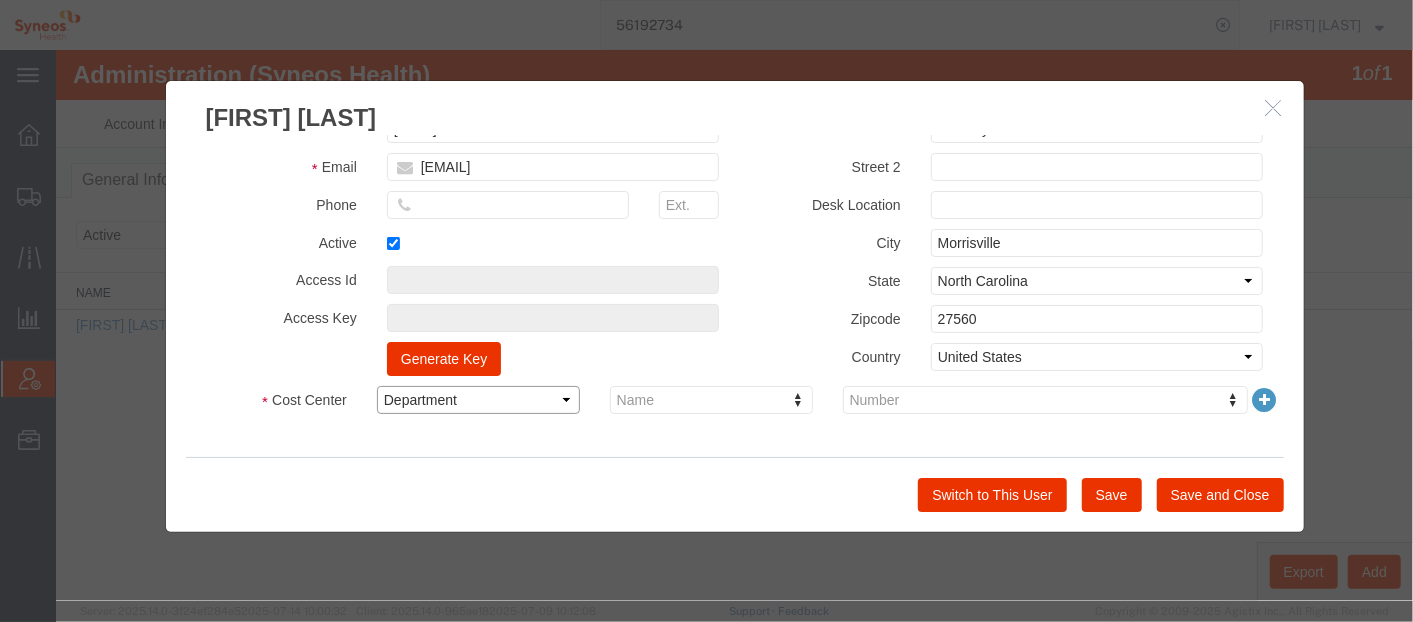 select on "COSTCENTER" 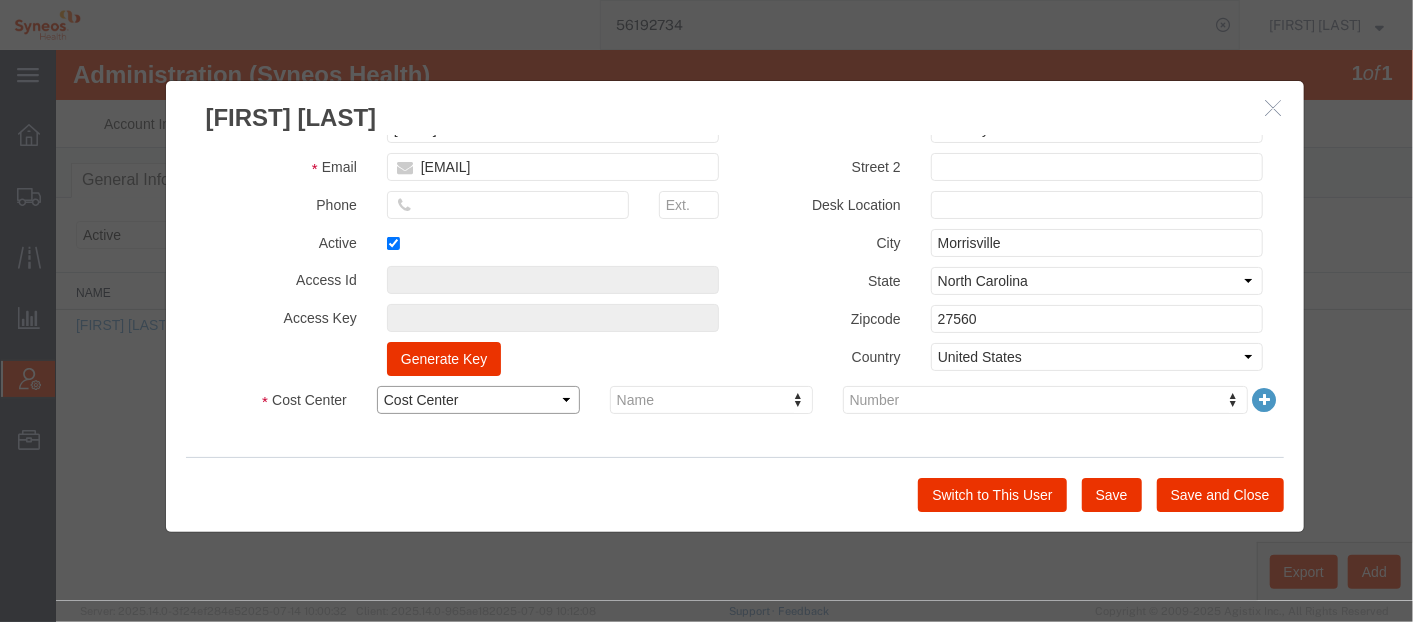click on "Select Buyer Cost Center Department Operations Number Order Number Sales Person" at bounding box center [477, 399] 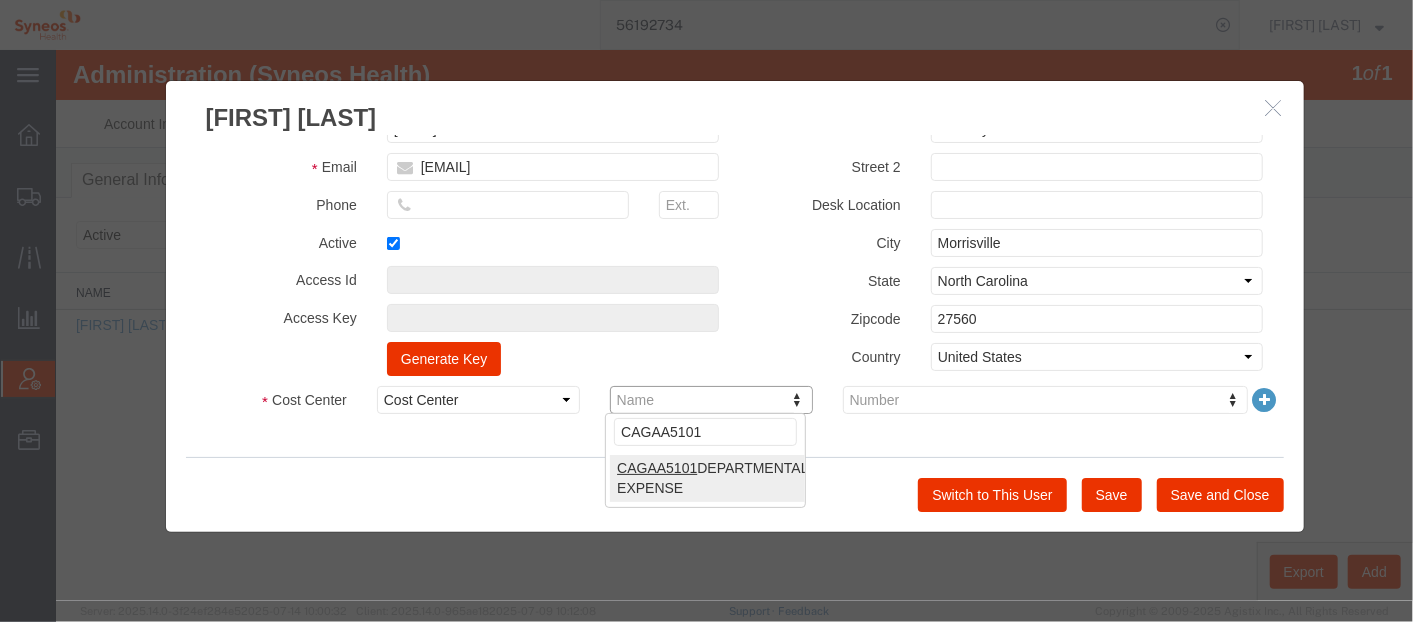 type on "CAGAA5101" 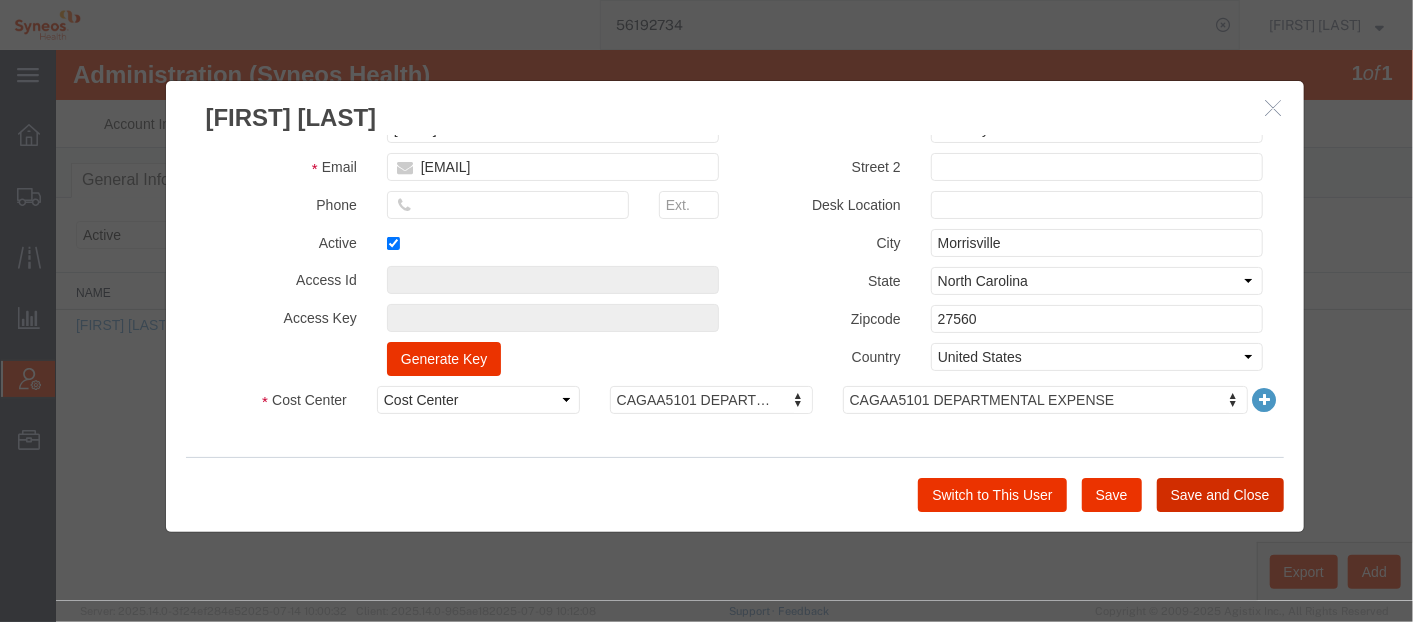 click on "Save and Close" at bounding box center (1219, 494) 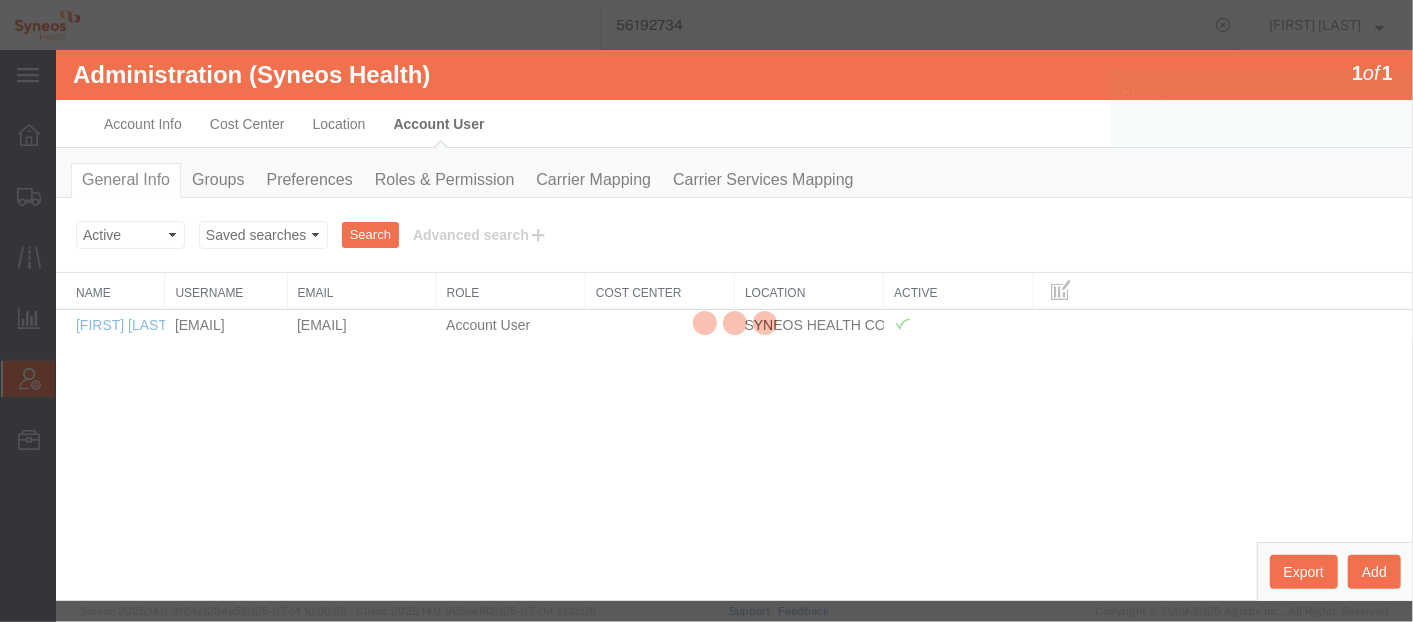 scroll, scrollTop: 114, scrollLeft: 0, axis: vertical 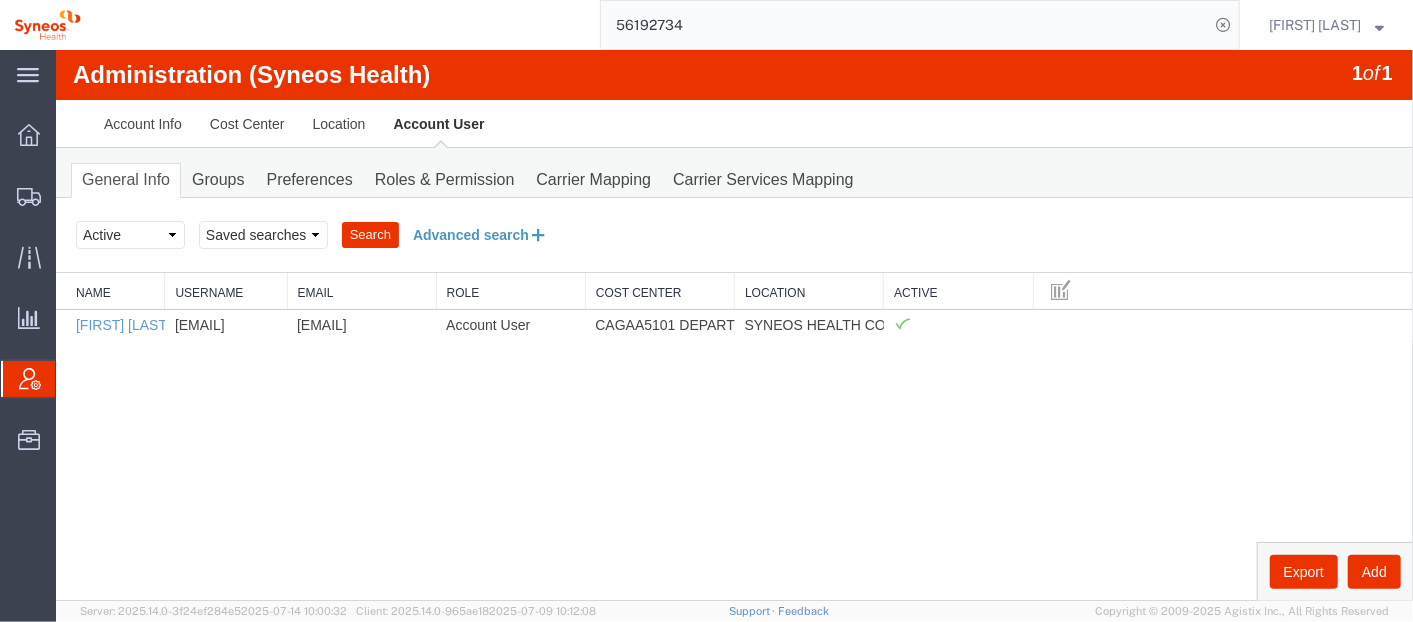 click on "Advanced search" at bounding box center (479, 234) 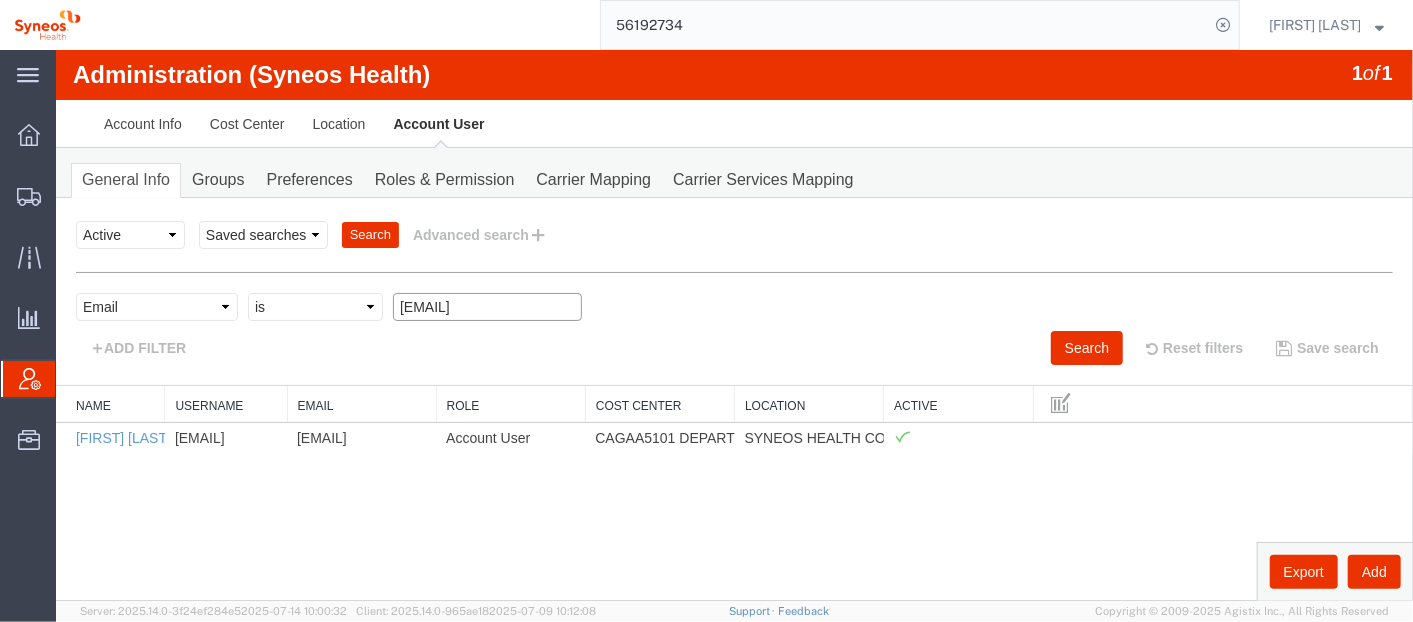 click on "[EMAIL]" at bounding box center [486, 306] 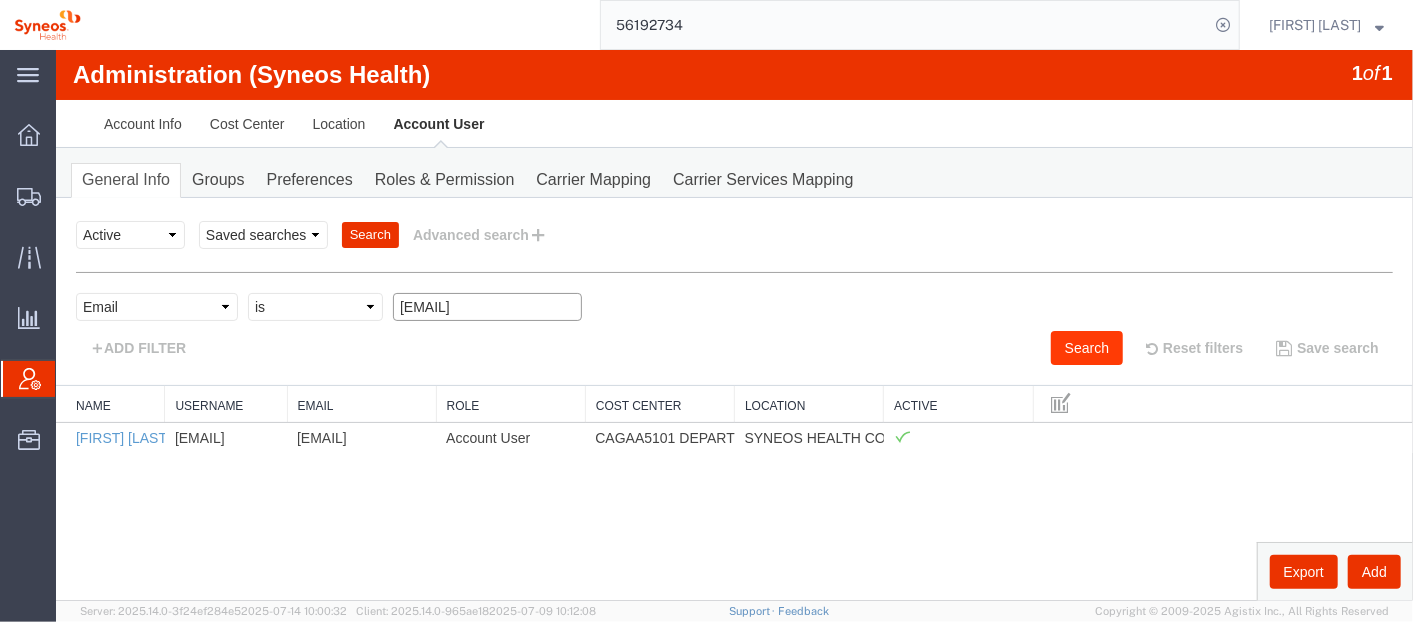 type on "[EMAIL]" 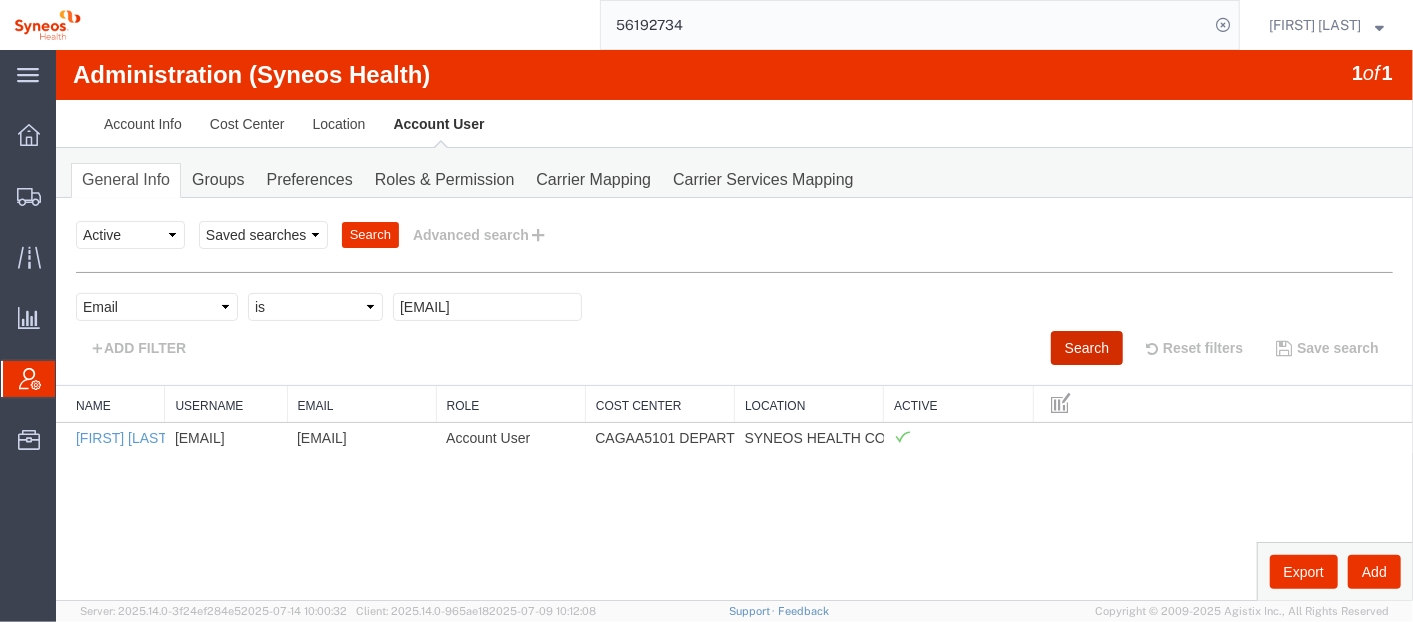 scroll, scrollTop: 0, scrollLeft: 0, axis: both 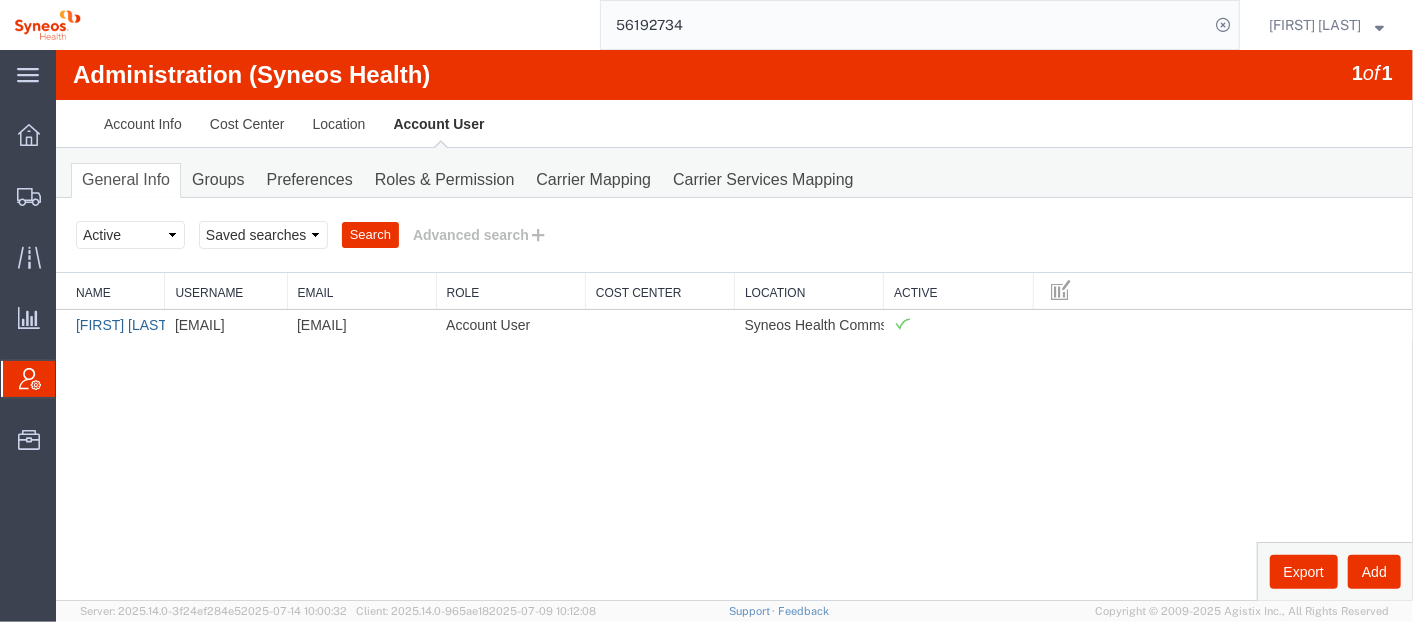 click on "[FIRST] [LAST]" at bounding box center (122, 324) 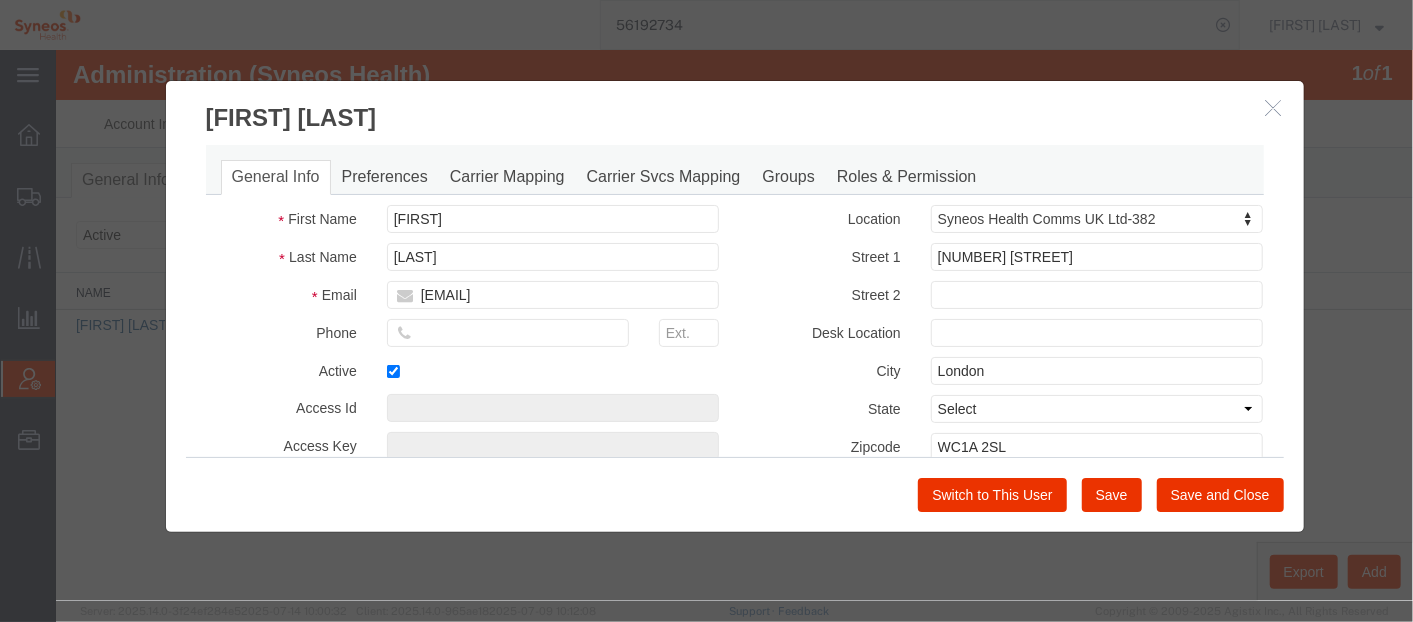 scroll, scrollTop: 128, scrollLeft: 0, axis: vertical 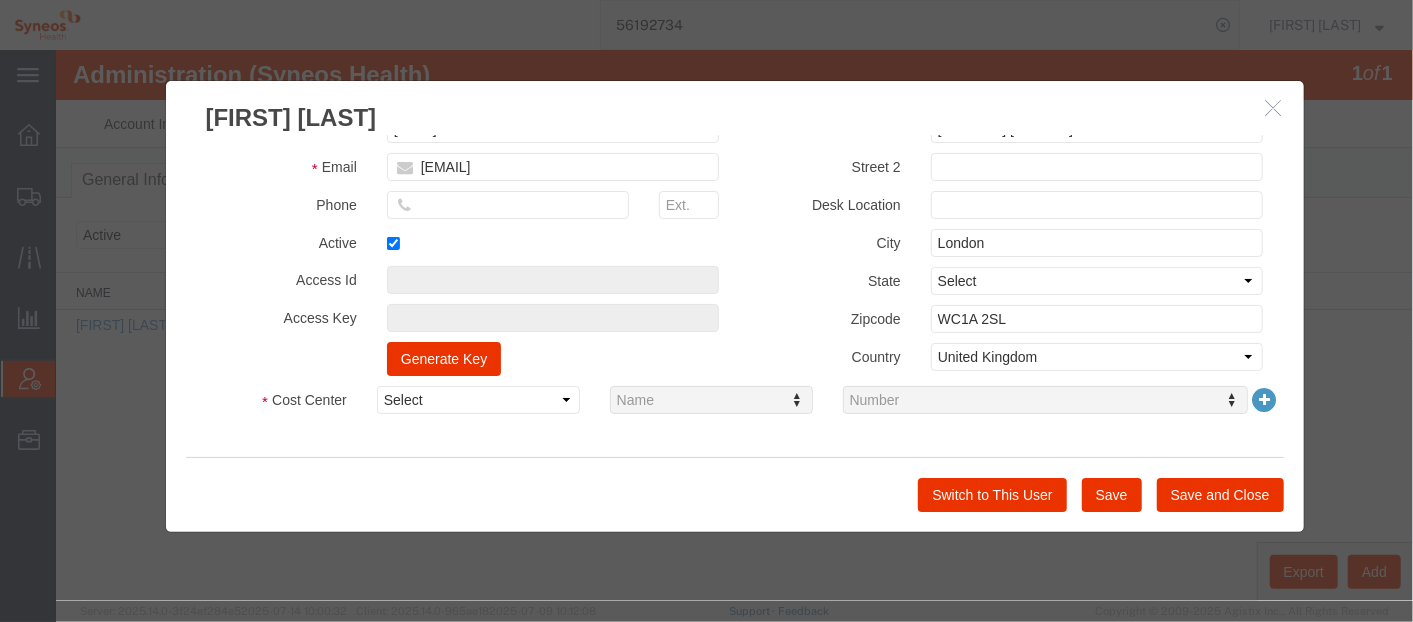 click on "General Info
Preferences
Carrier Mapping
Carrier Svcs Mapping
Groups
Roles & Permission
First Name
[FIRST]
Last Name
[LAST]
Email
[EMAIL]
Phone
Active
Access Id
Access Key
Generate Key
Location
Syneos Health Comms UK Ltd-382                                     Select Addison Whitney LLC-Morrisvile NC US Barcelona-Syneos Health BioSector 2 LLC- New York US Boco Digital Media Caerus Marketing Group LLC-Morrisville NC US Chamberlain Communications LLC-New York US Chicco Agency, LLC-New York US Genico, LLC Gerbig Snell/Weisheimer Advert- Westerville OH Haas & Health Partner Public Relations GmbH INC Research Clin Svcs Mexico IRG - Morrisville Warehouse IVH IPS Pvt Ltd- India IVH Mexico SA de CV Illingworth Research Group Ltd-Macclesfield UK Illingworth Rsrch Grp (France) PT Syneos Health Indonesia" at bounding box center (734, 295) 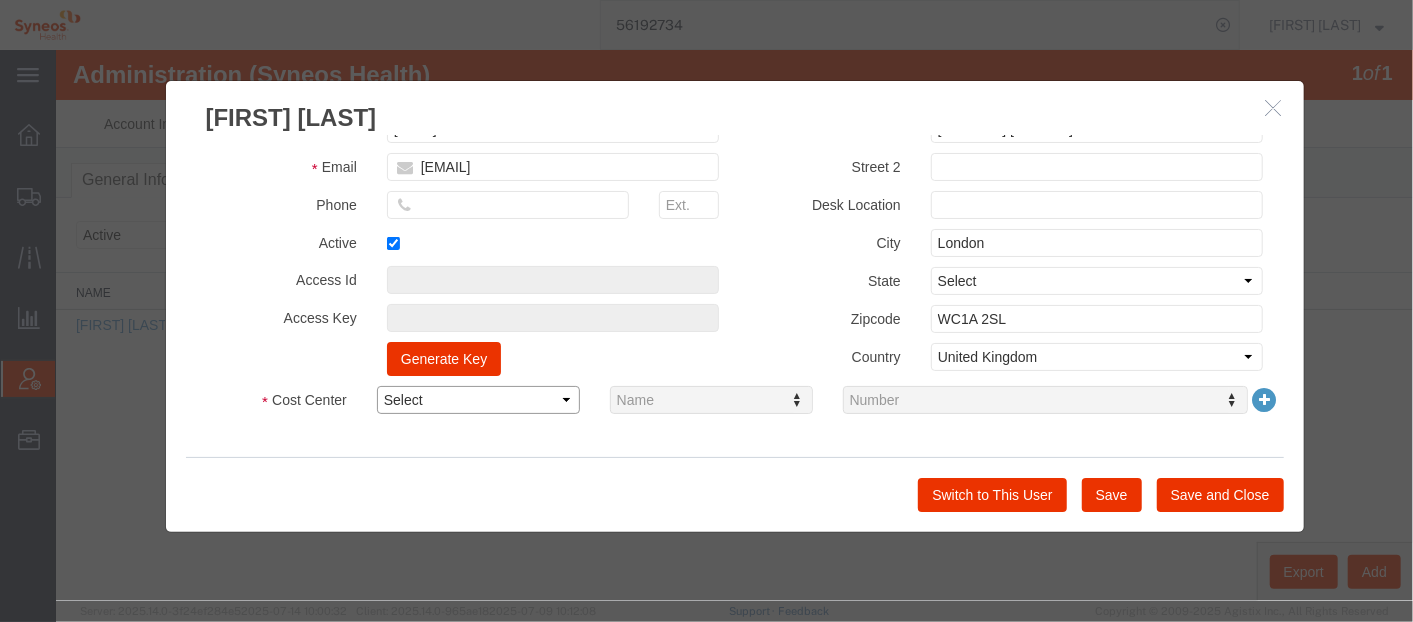 click on "Select Buyer Cost Center Department Operations Number Order Number Sales Person" at bounding box center [477, 399] 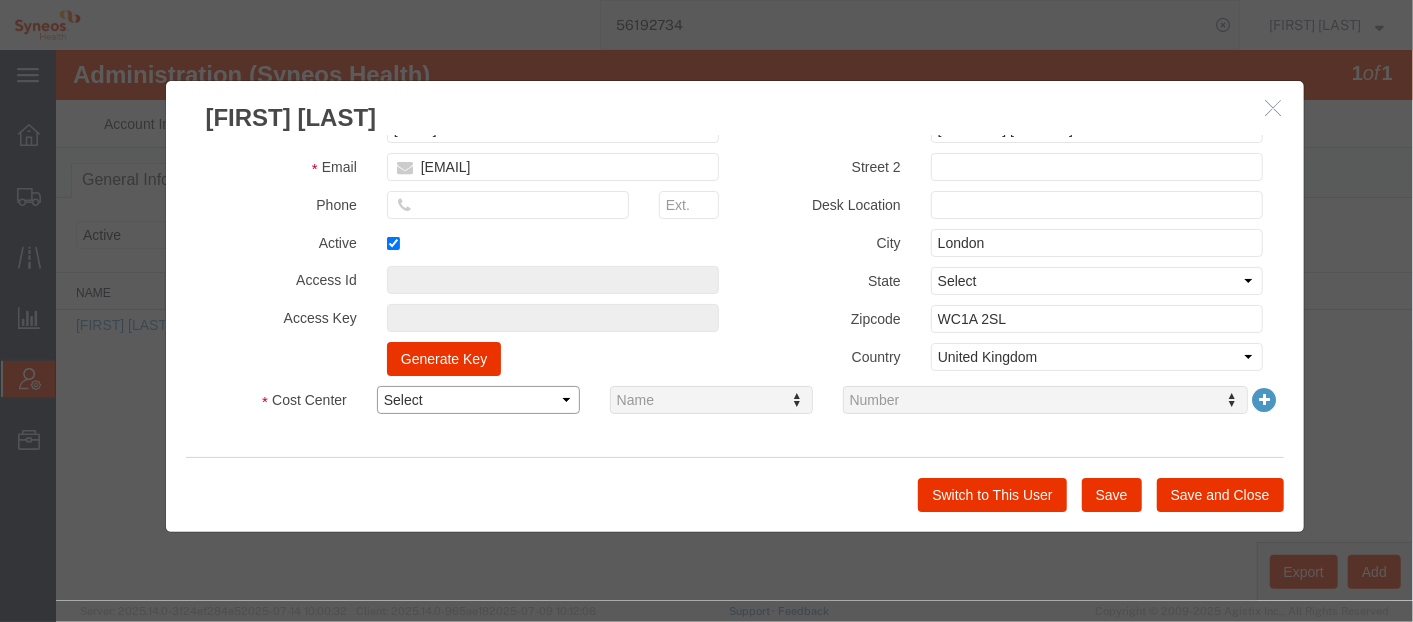 select on "COSTCENTER" 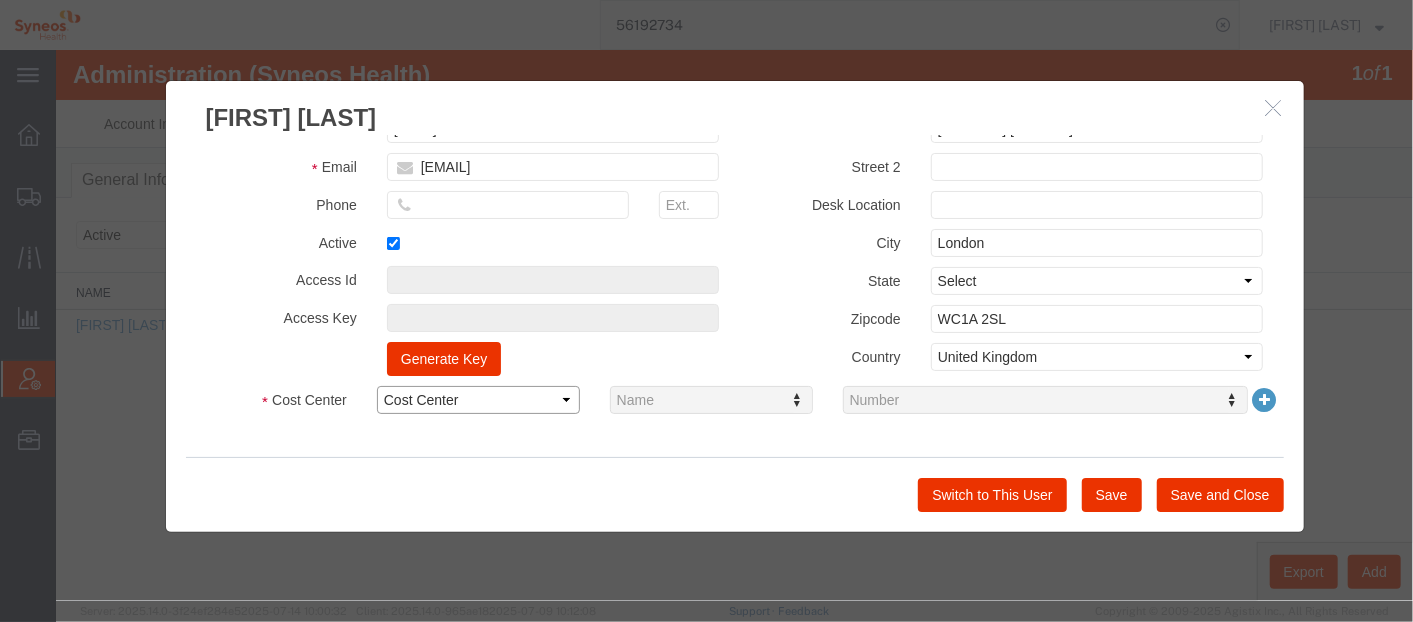 click on "Select Buyer Cost Center Department Operations Number Order Number Sales Person" at bounding box center [477, 399] 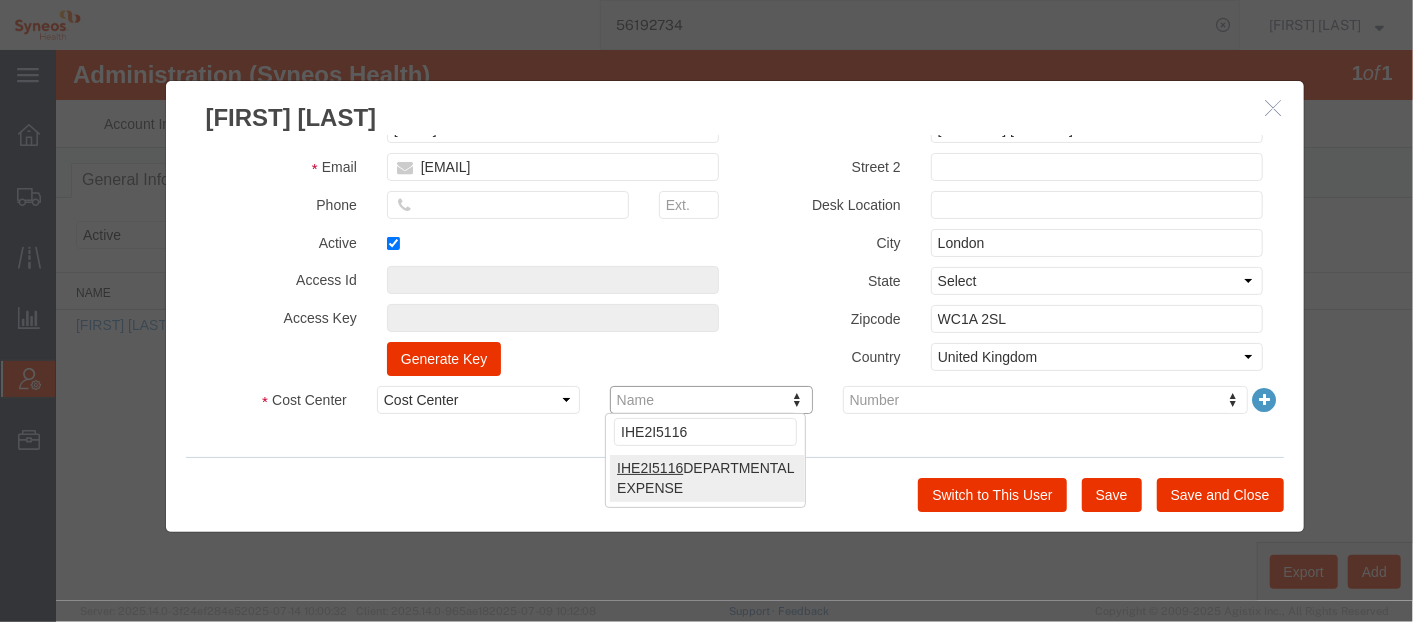 type on "IHE2I5116" 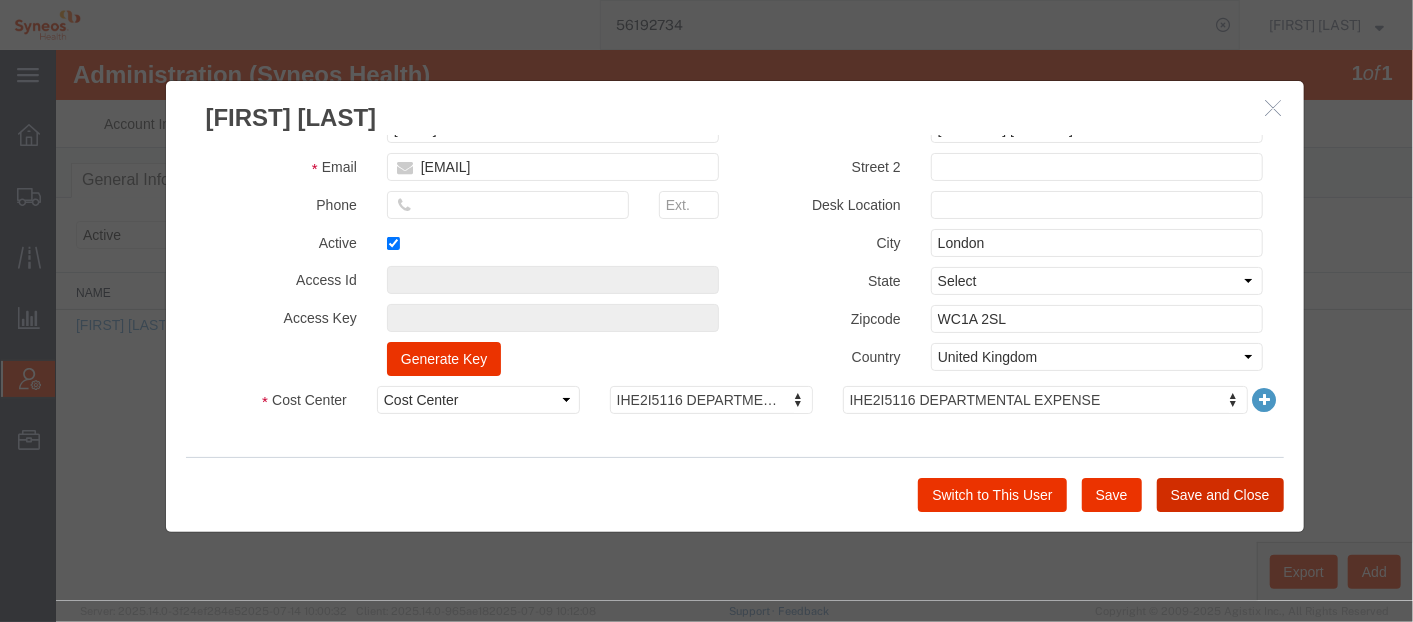 click on "Save and Close" at bounding box center (1219, 494) 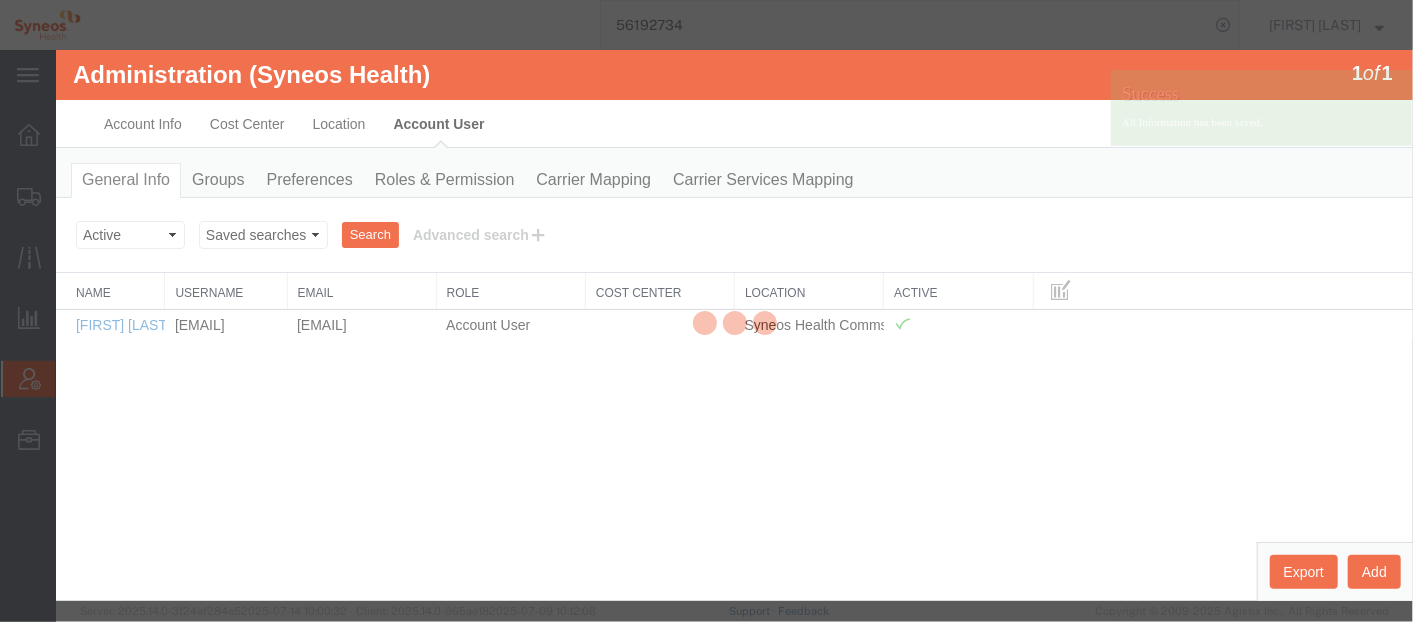 scroll, scrollTop: 114, scrollLeft: 0, axis: vertical 